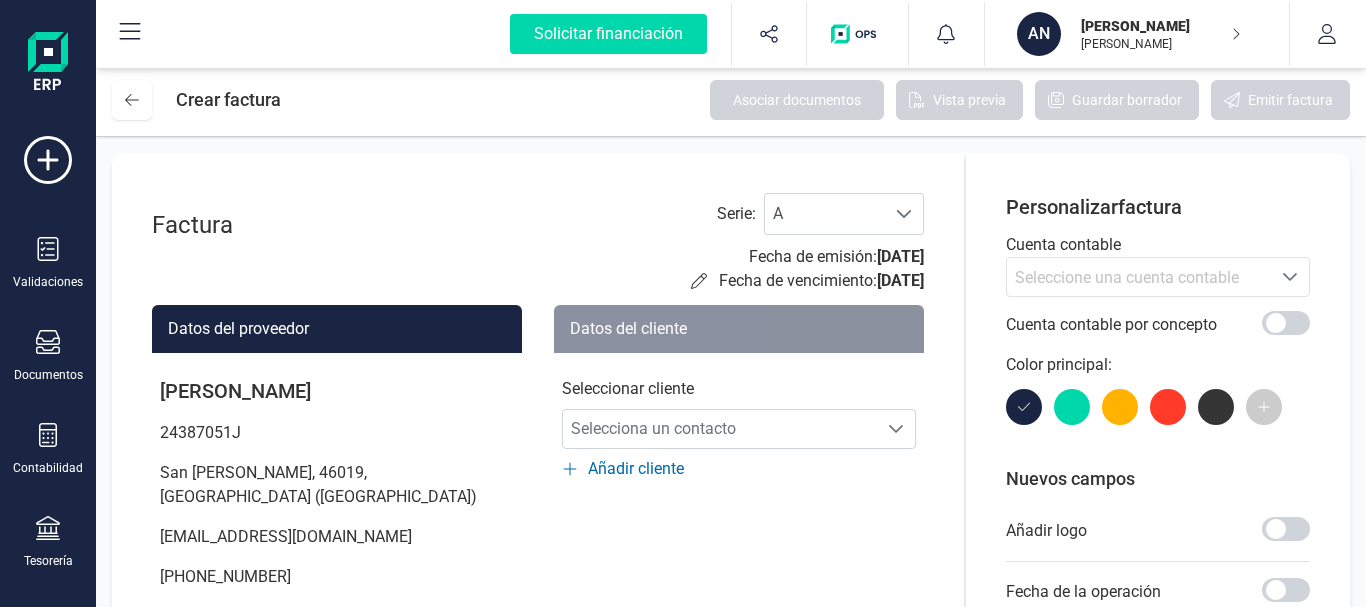 scroll, scrollTop: 0, scrollLeft: 0, axis: both 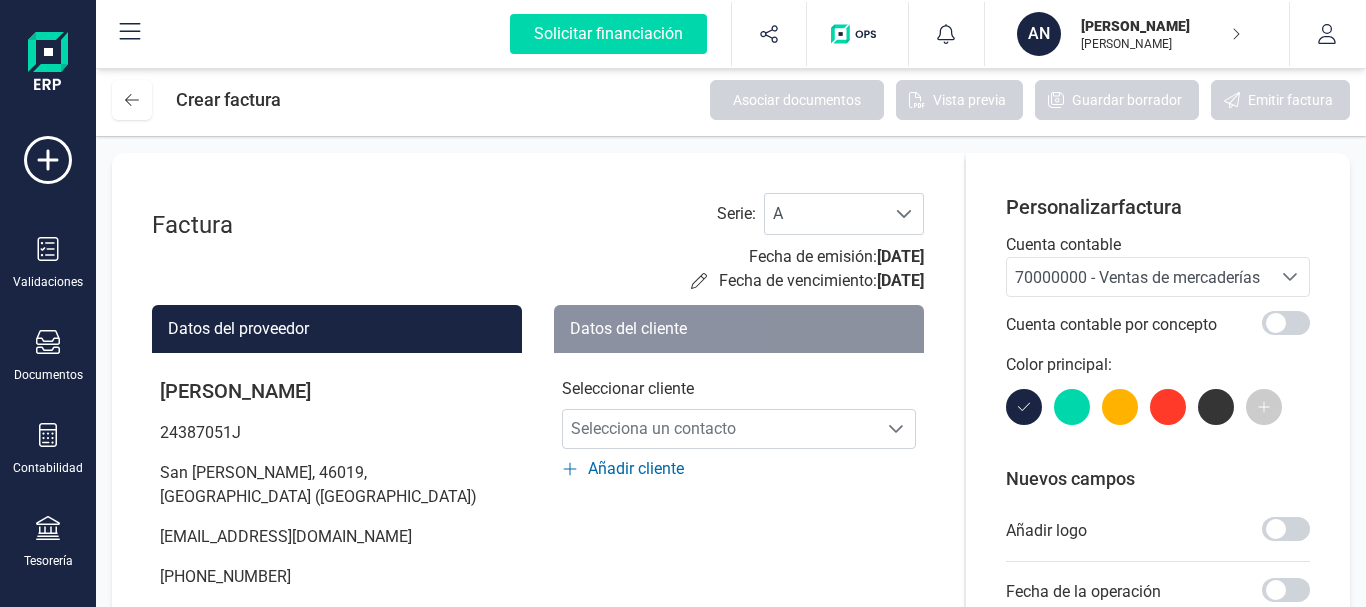 click on "Añadir    cliente" at bounding box center (636, 469) 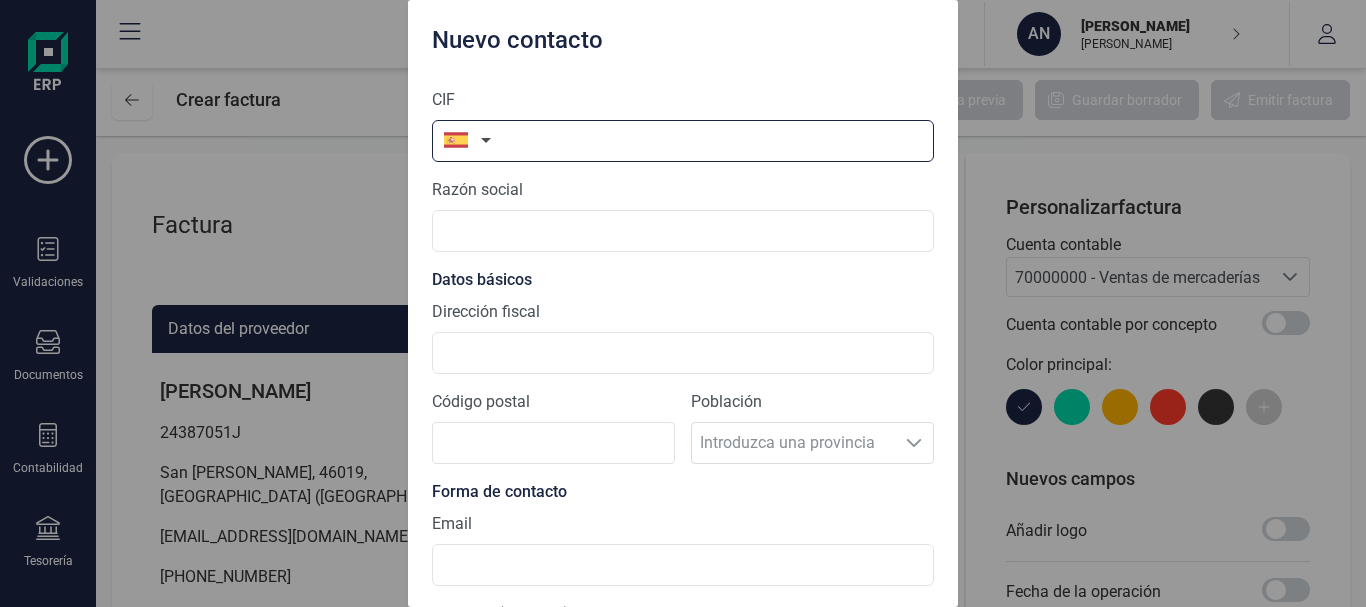 click at bounding box center (683, 141) 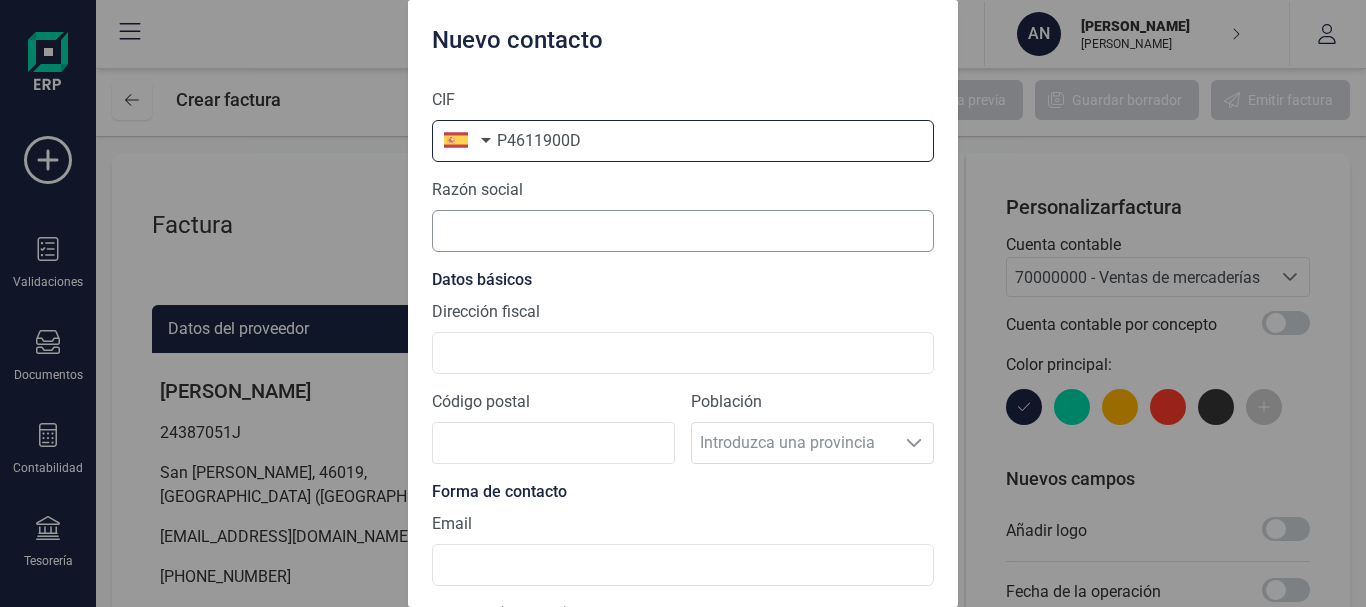 type on "P4611900D" 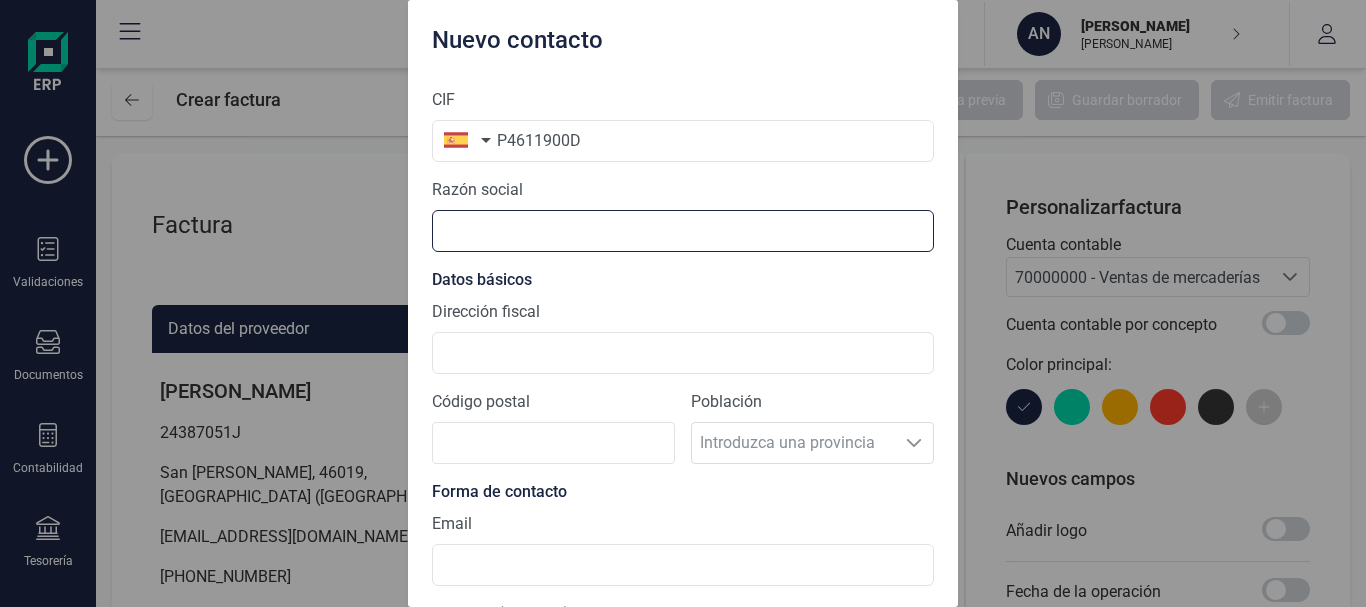 click at bounding box center [683, 231] 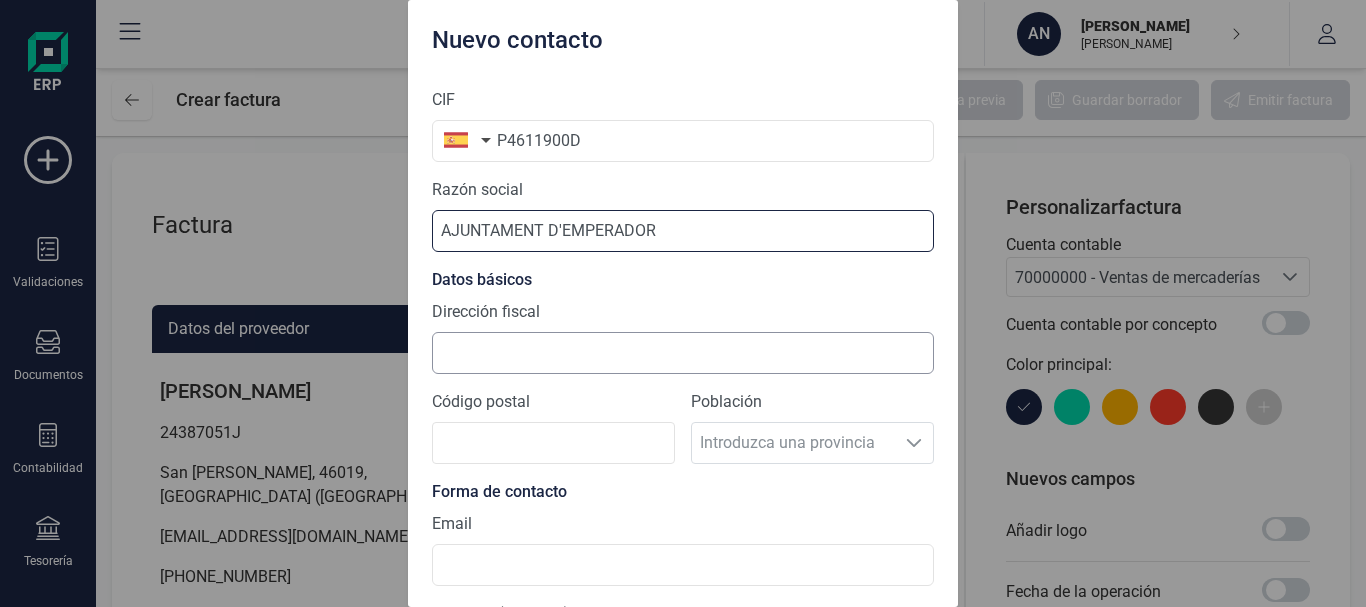type on "AJUNTAMENT D'EMPERADOR" 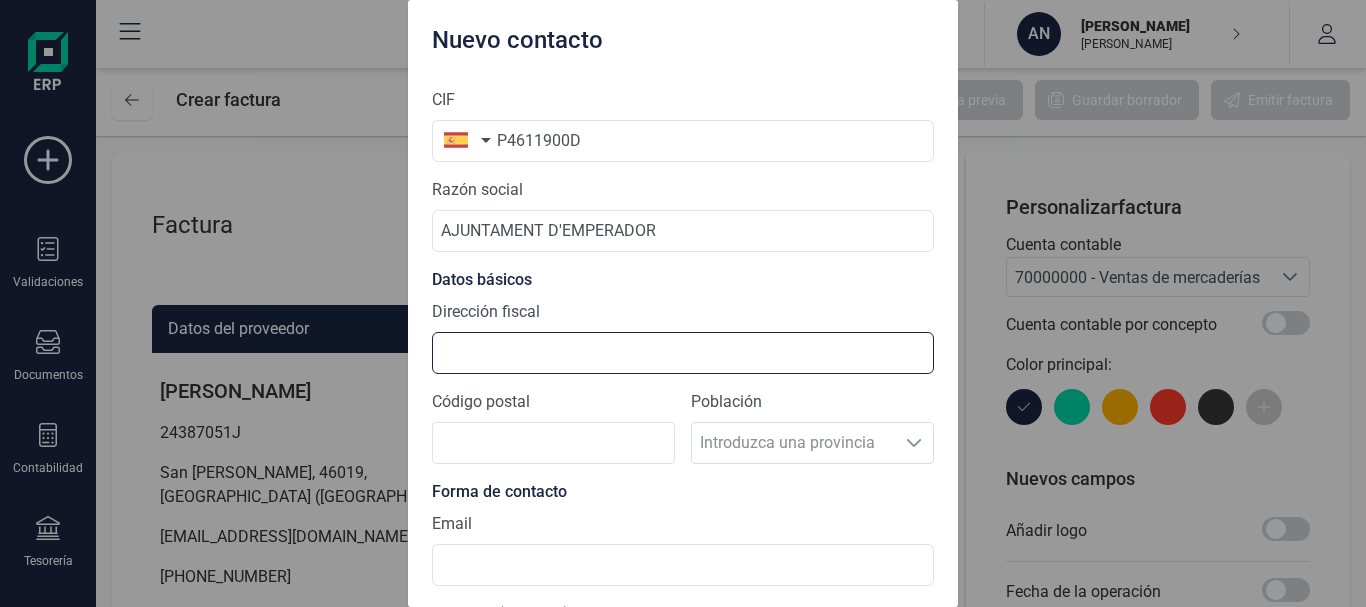 click on "Dirección fiscal" at bounding box center (683, 353) 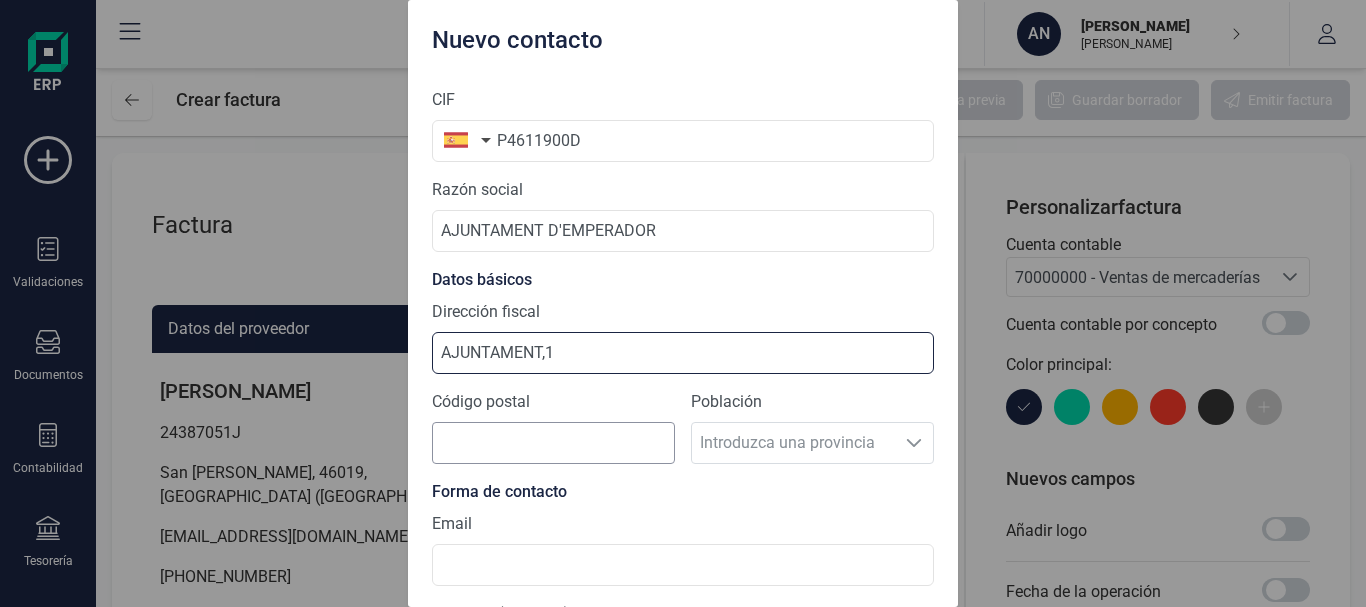 type on "AJUNTAMENT,1" 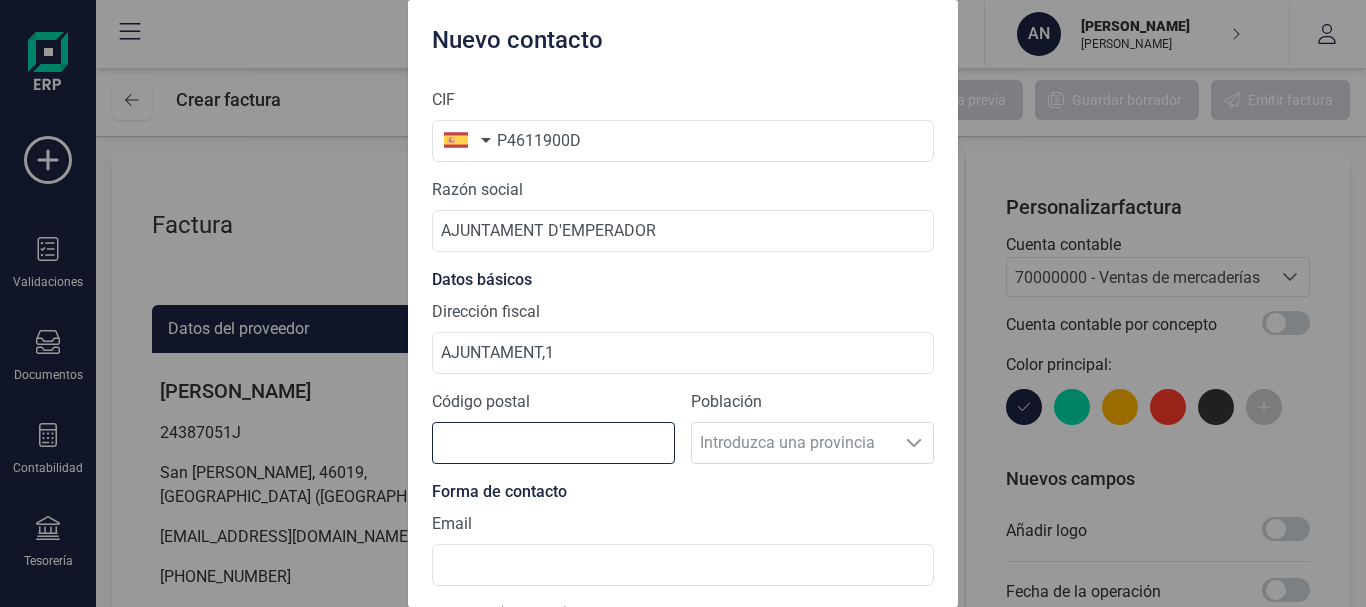 click on "Código postal" at bounding box center [553, 443] 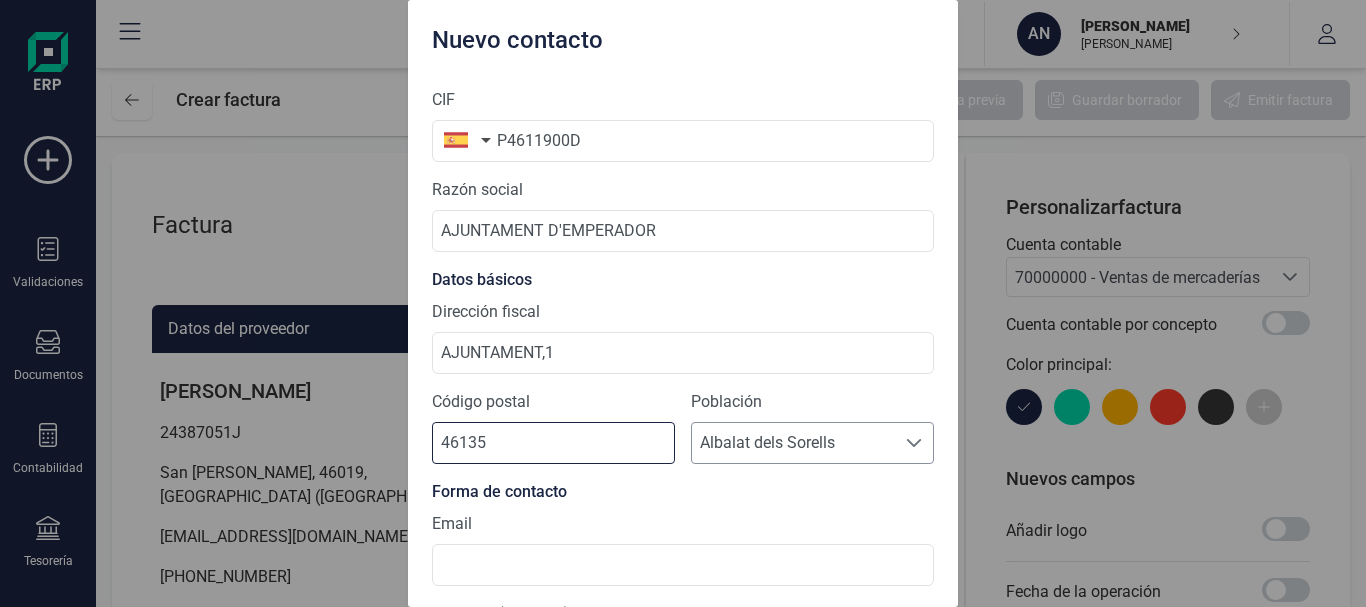 type on "46135" 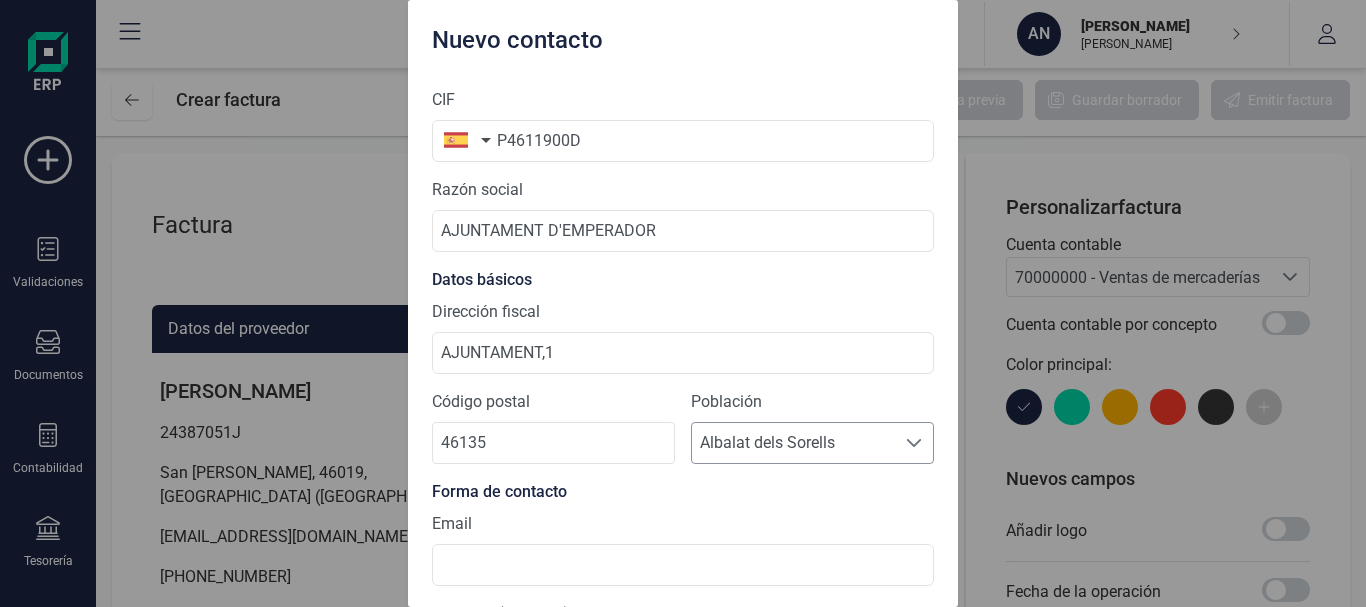 click on "Albalat dels Sorells" at bounding box center [793, 443] 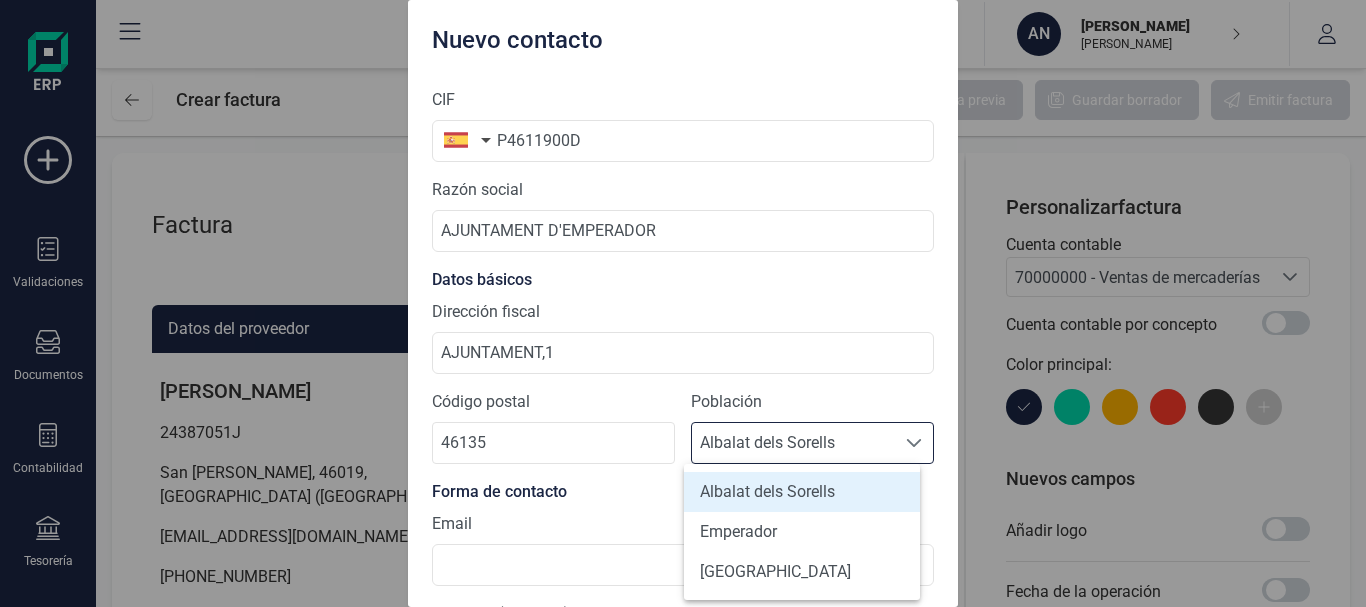 scroll, scrollTop: 12, scrollLeft: 88, axis: both 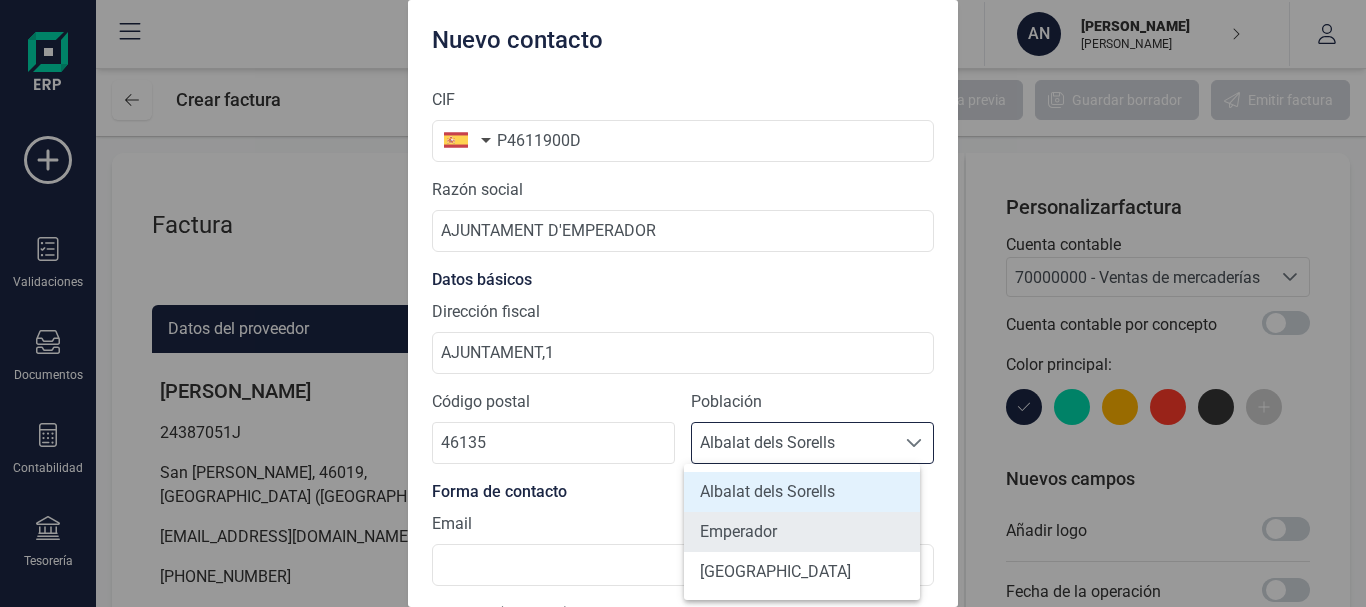 click on "Emperador" at bounding box center [802, 532] 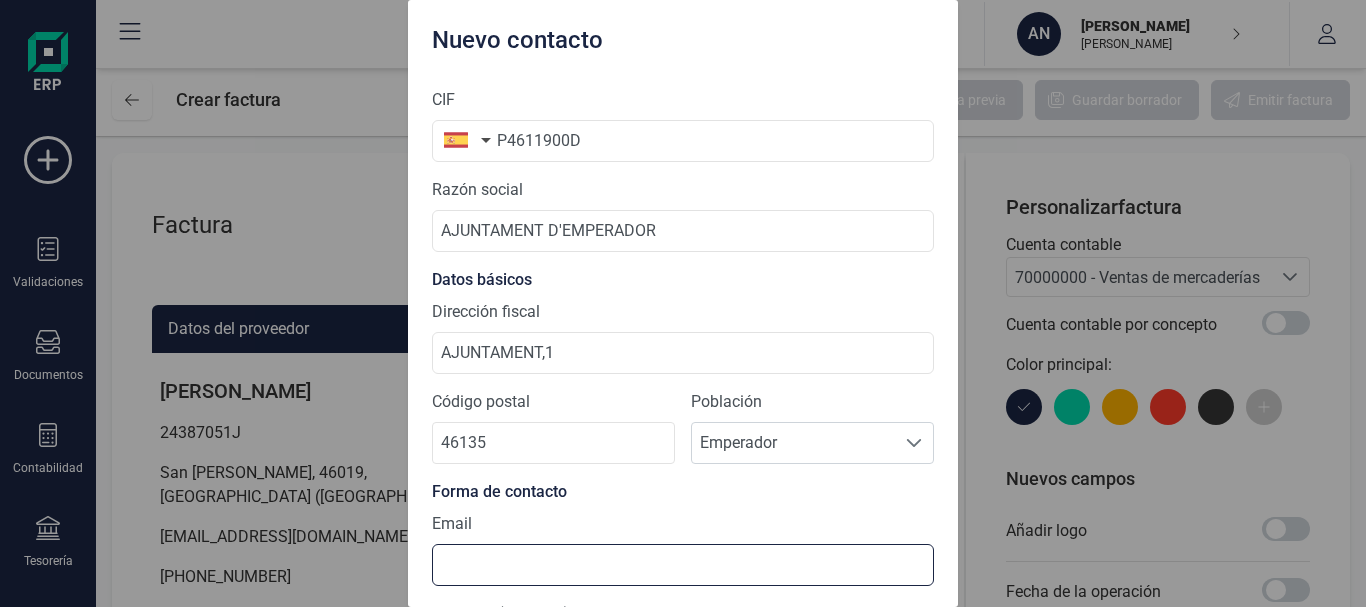 click at bounding box center [683, 565] 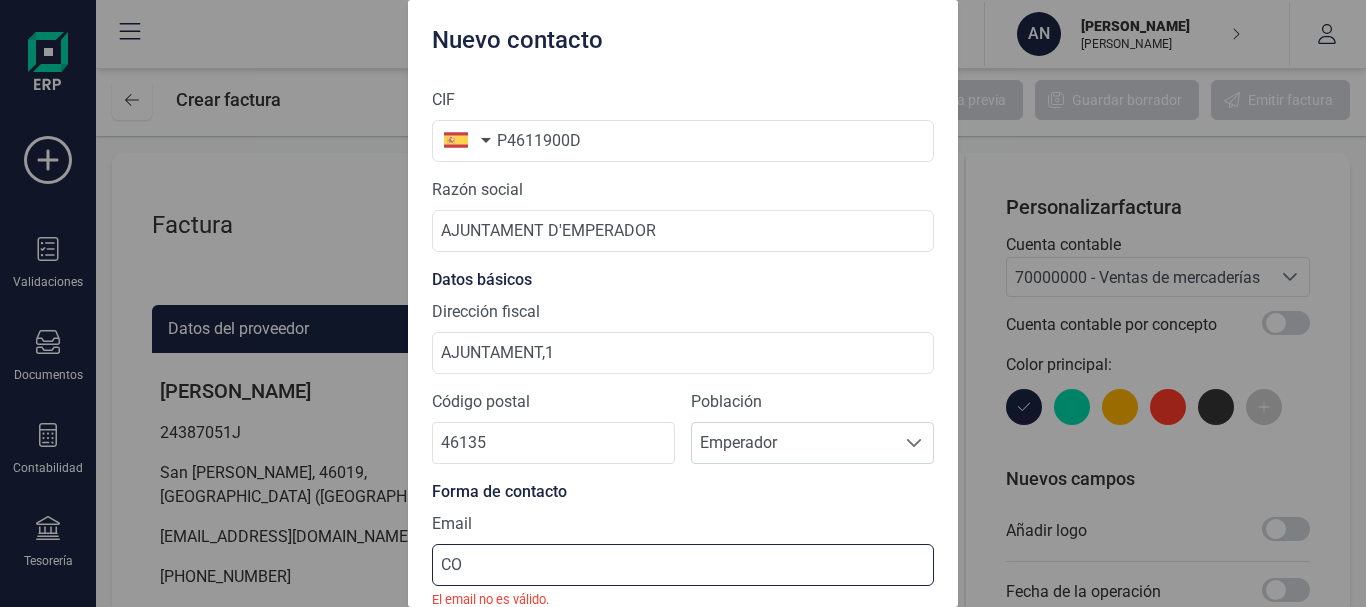 type on "C" 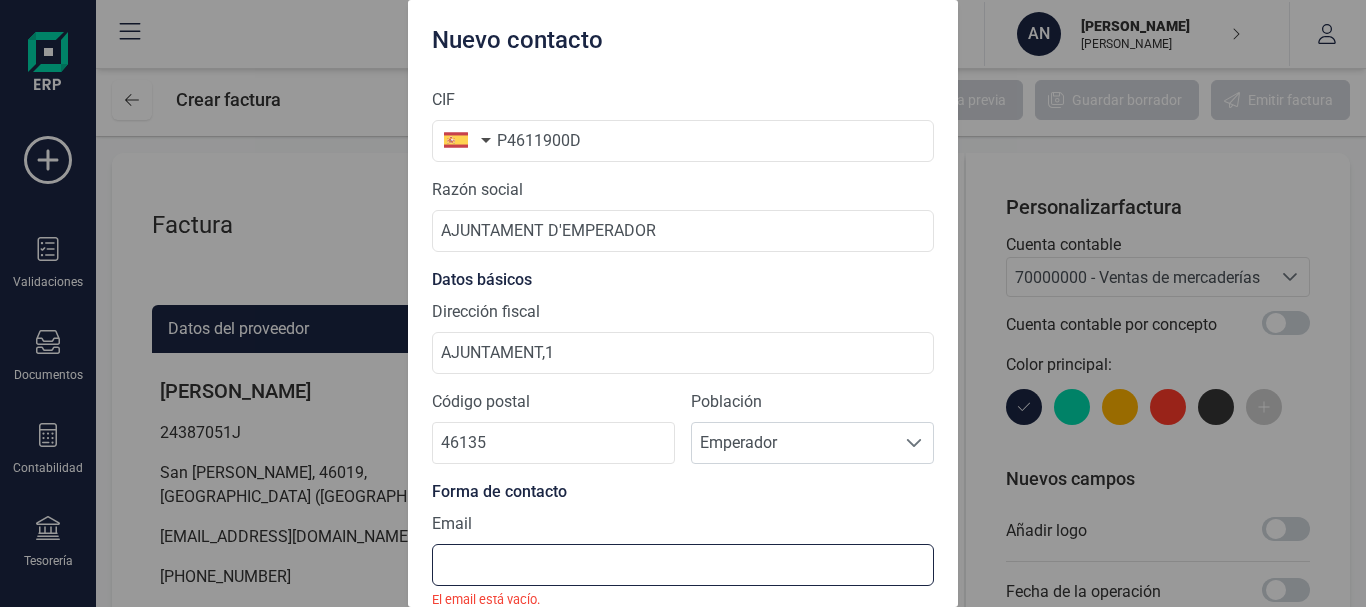 type on "C" 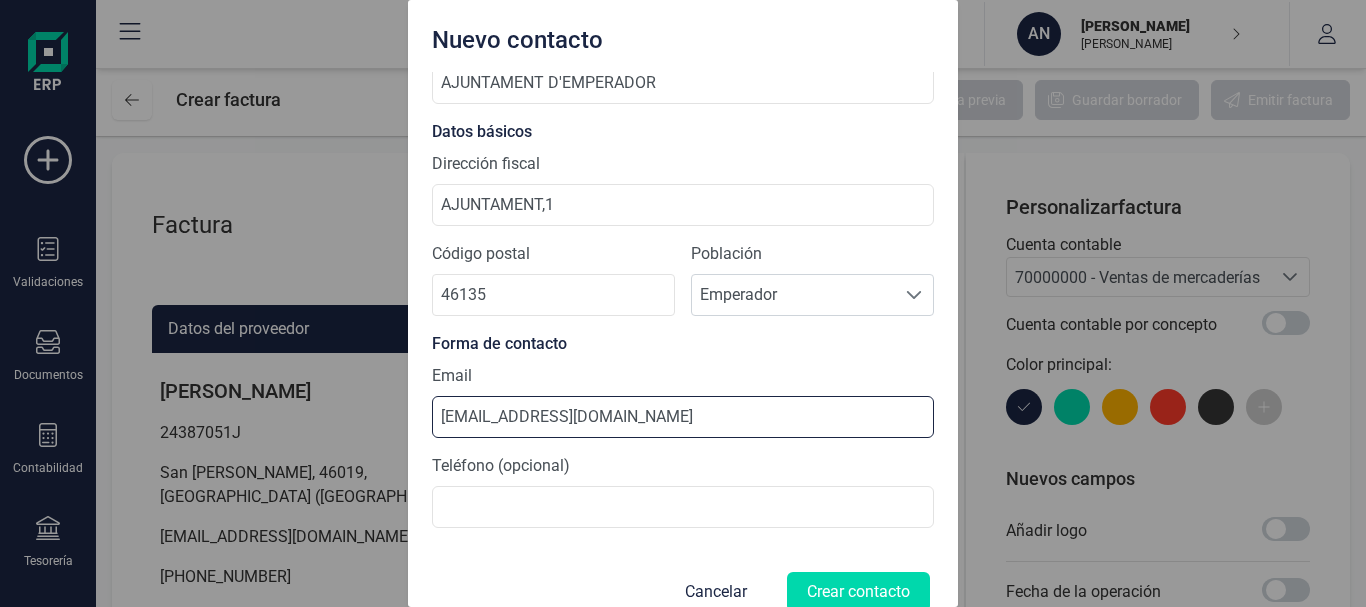 scroll, scrollTop: 161, scrollLeft: 0, axis: vertical 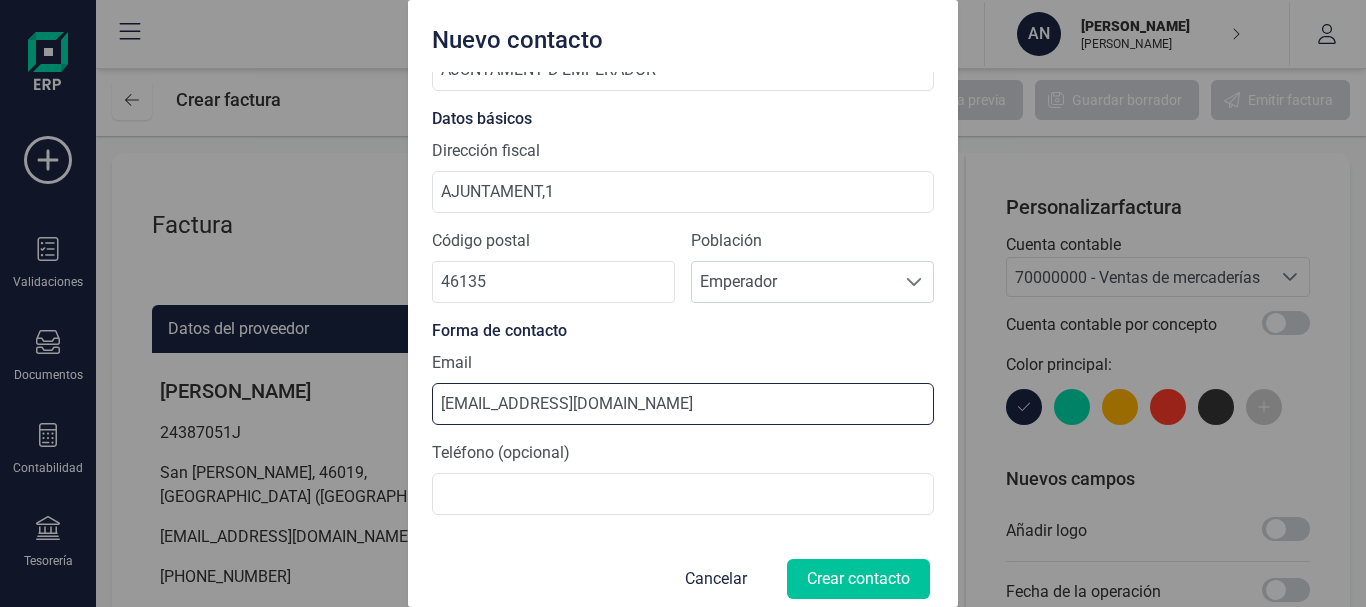 type on "[EMAIL_ADDRESS][DOMAIN_NAME]" 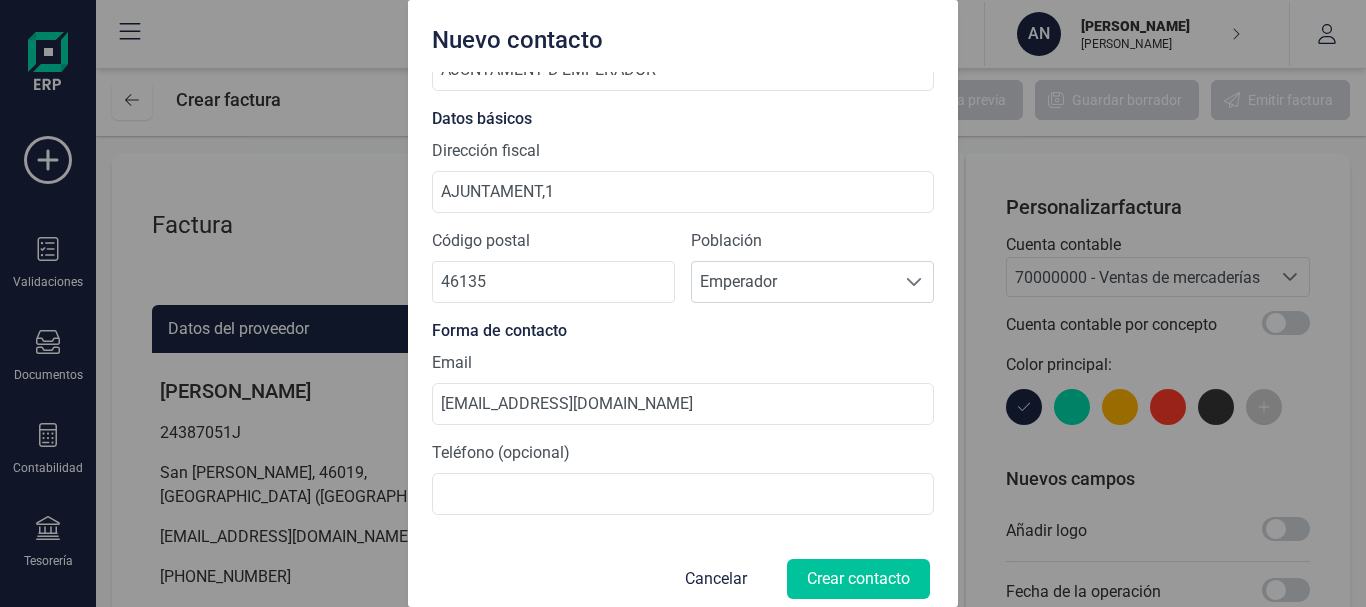 click on "Crear contacto" at bounding box center [858, 579] 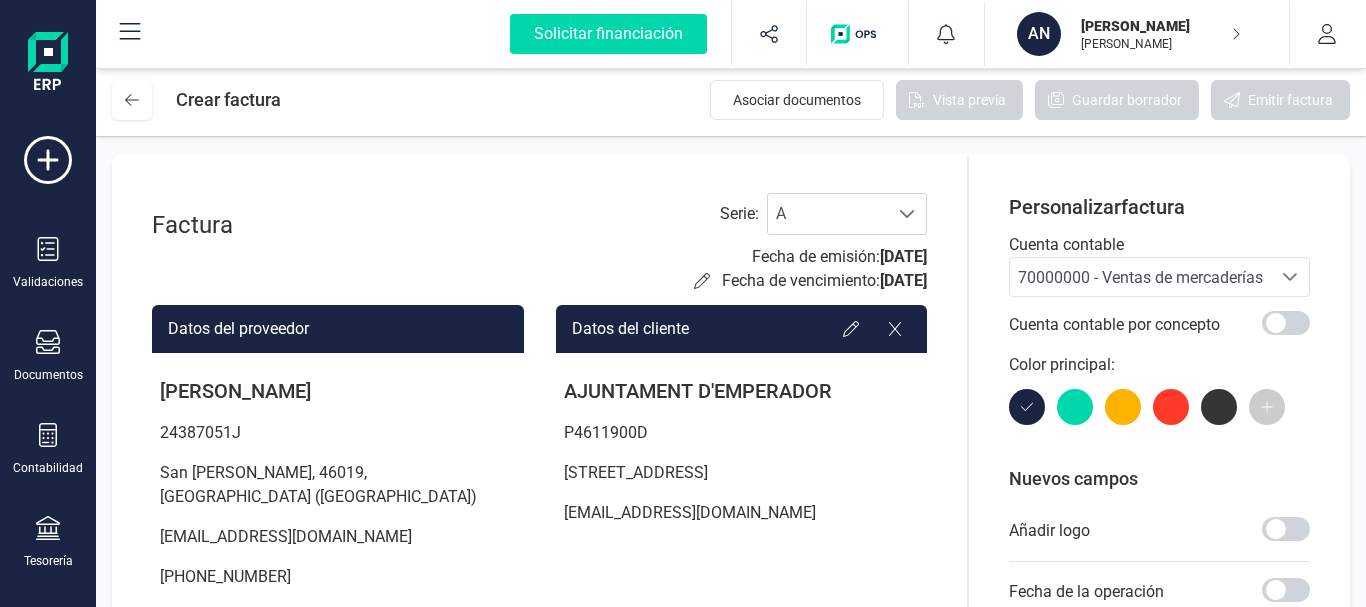 click 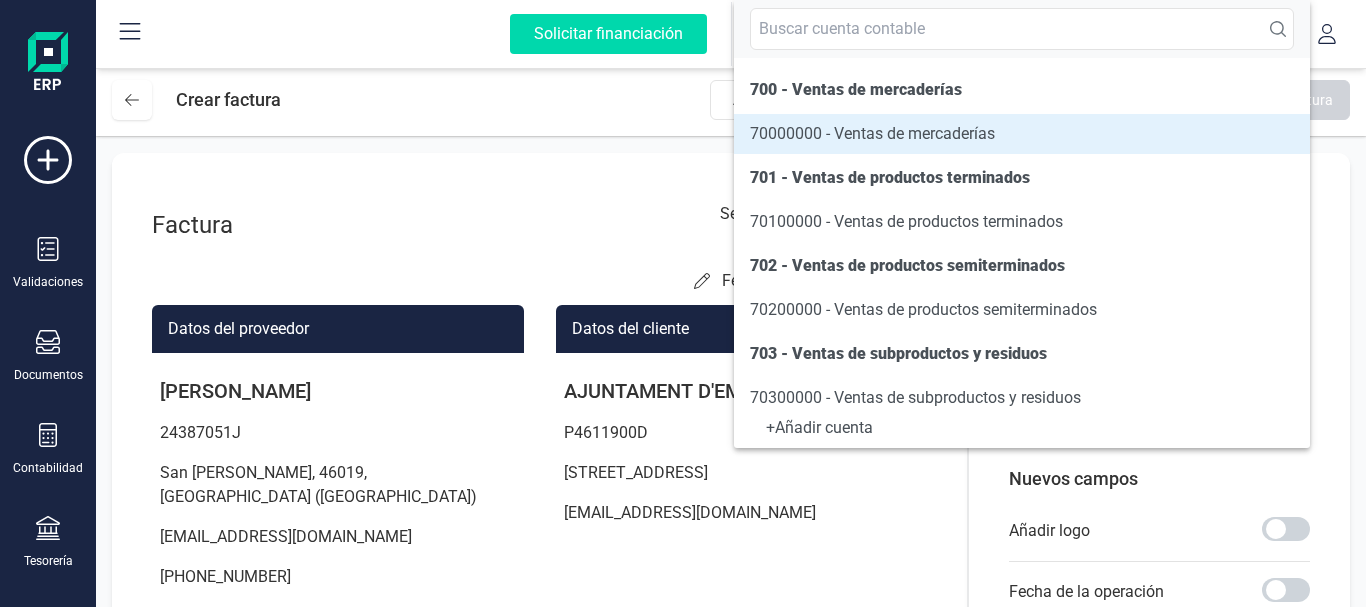 scroll, scrollTop: 10, scrollLeft: 0, axis: vertical 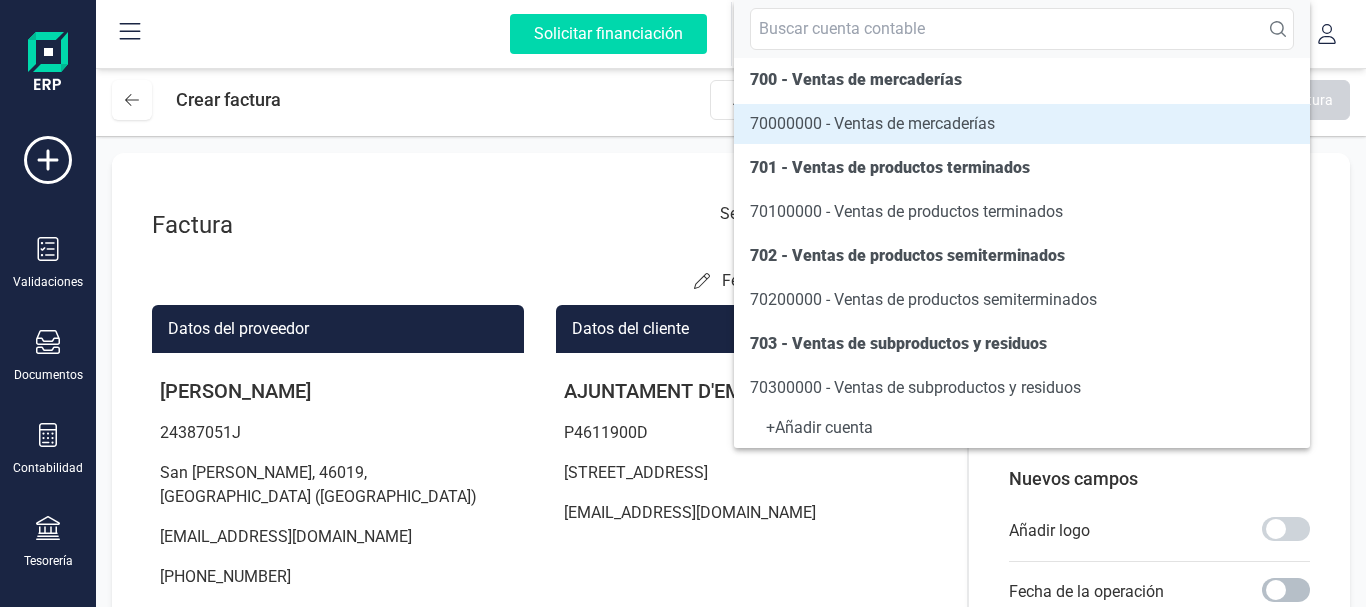 click at bounding box center [1286, 590] 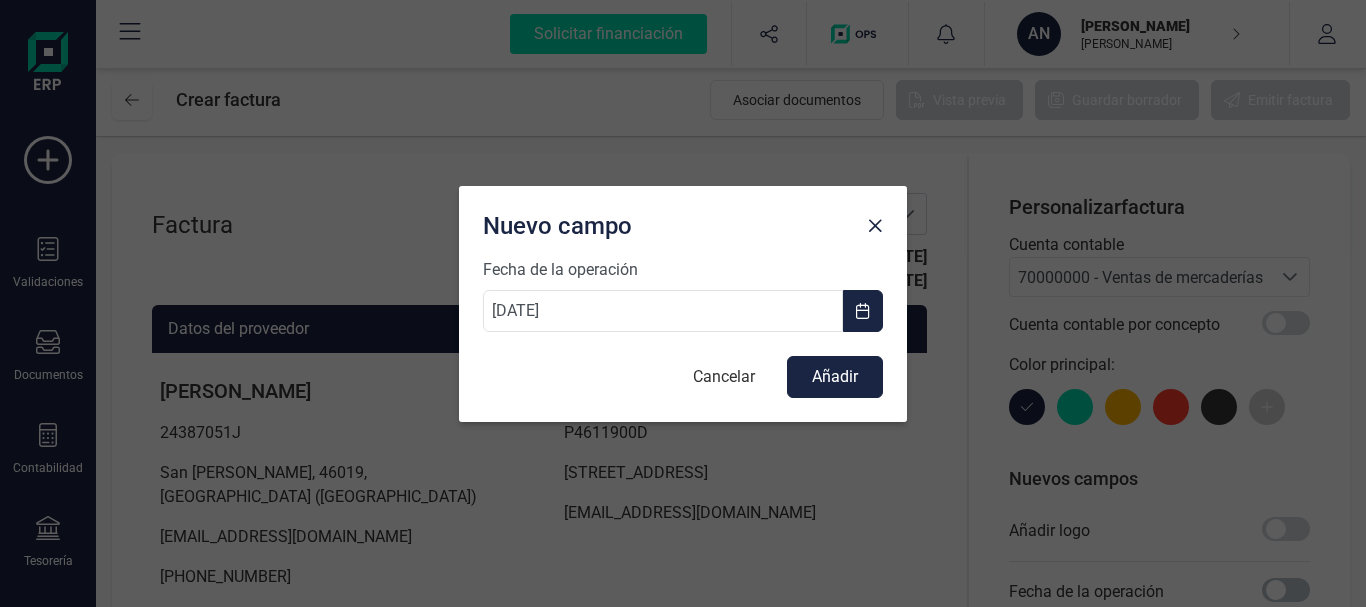 scroll, scrollTop: 11, scrollLeft: 7, axis: both 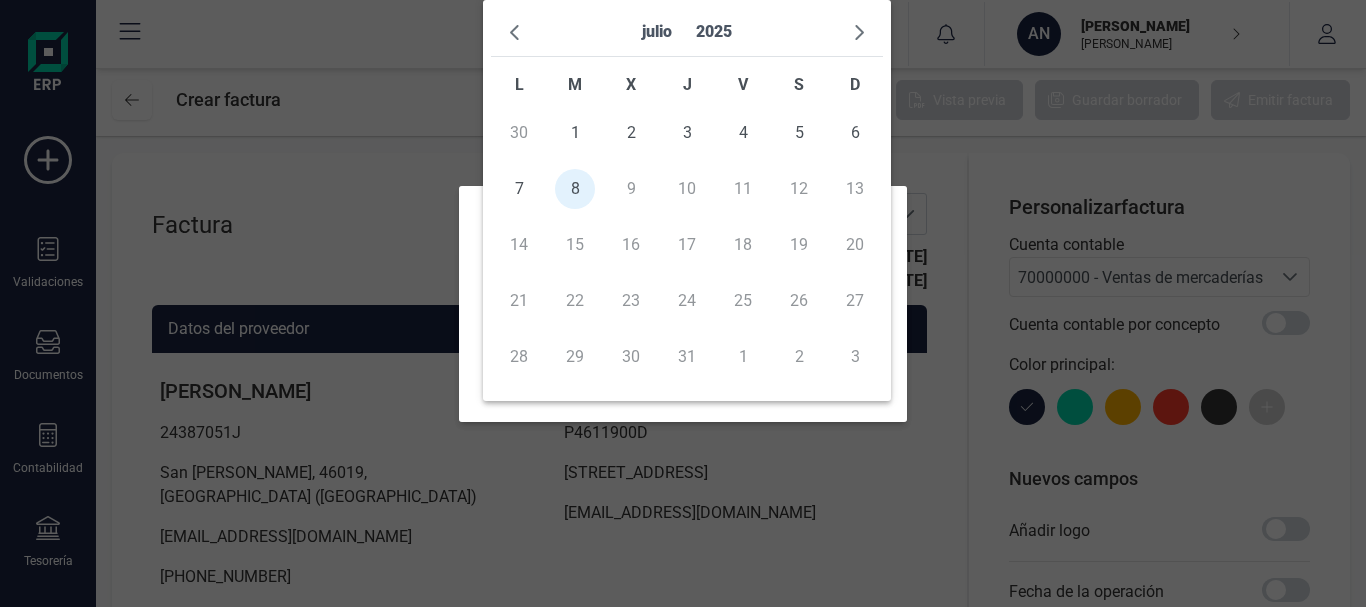 drag, startPoint x: 530, startPoint y: 308, endPoint x: 386, endPoint y: 322, distance: 144.67896 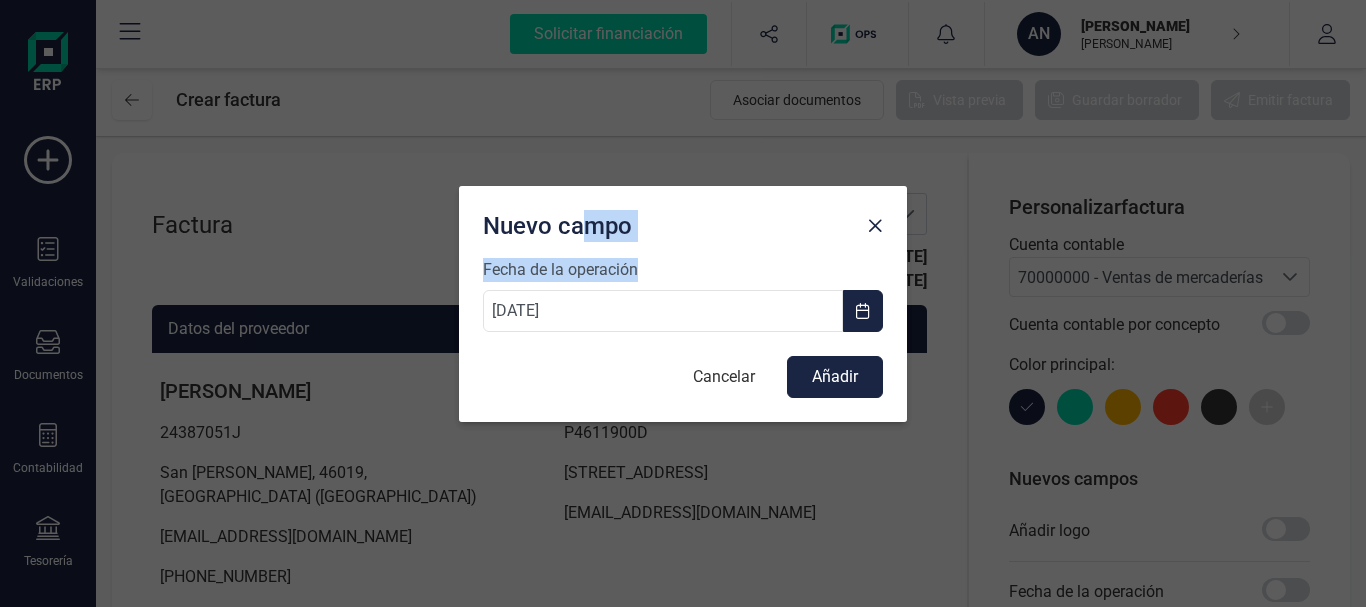 drag, startPoint x: 591, startPoint y: 242, endPoint x: 701, endPoint y: 275, distance: 114.84337 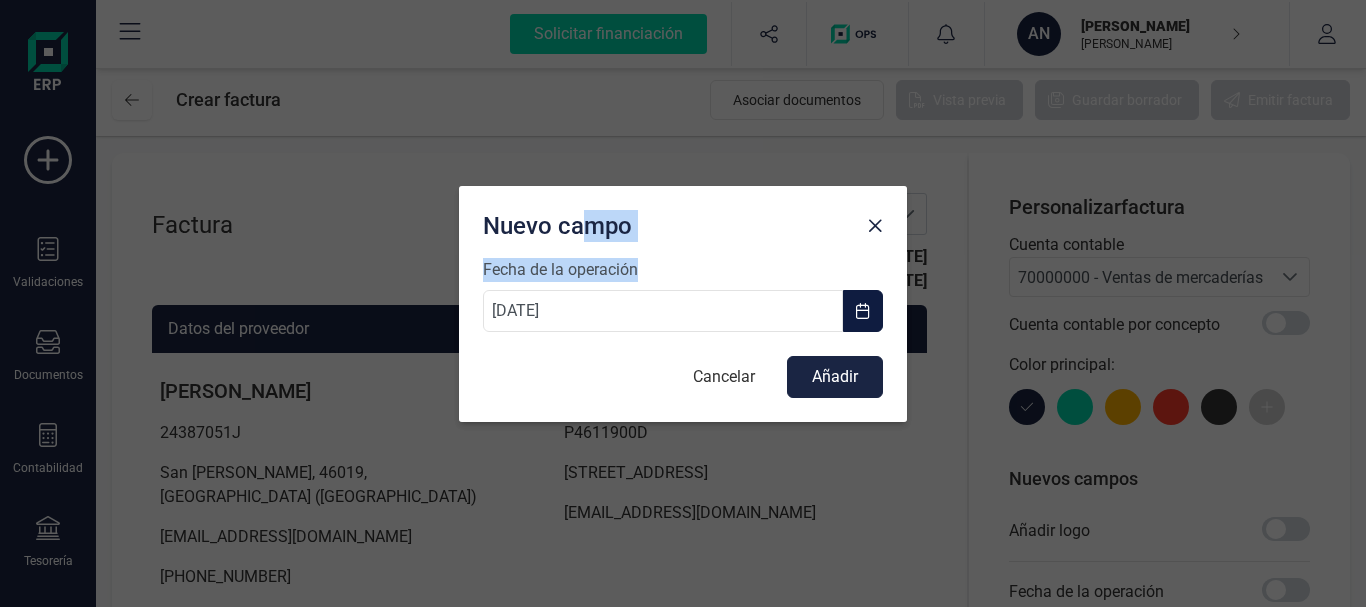 click at bounding box center (863, 311) 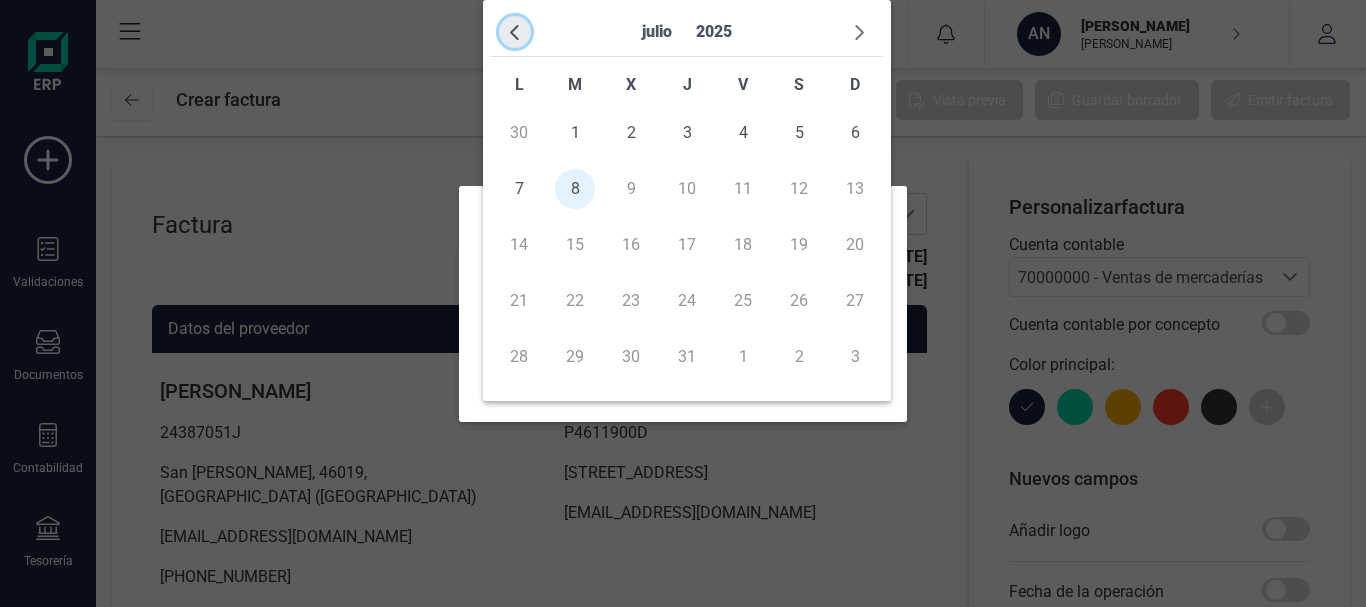 click at bounding box center (515, 32) 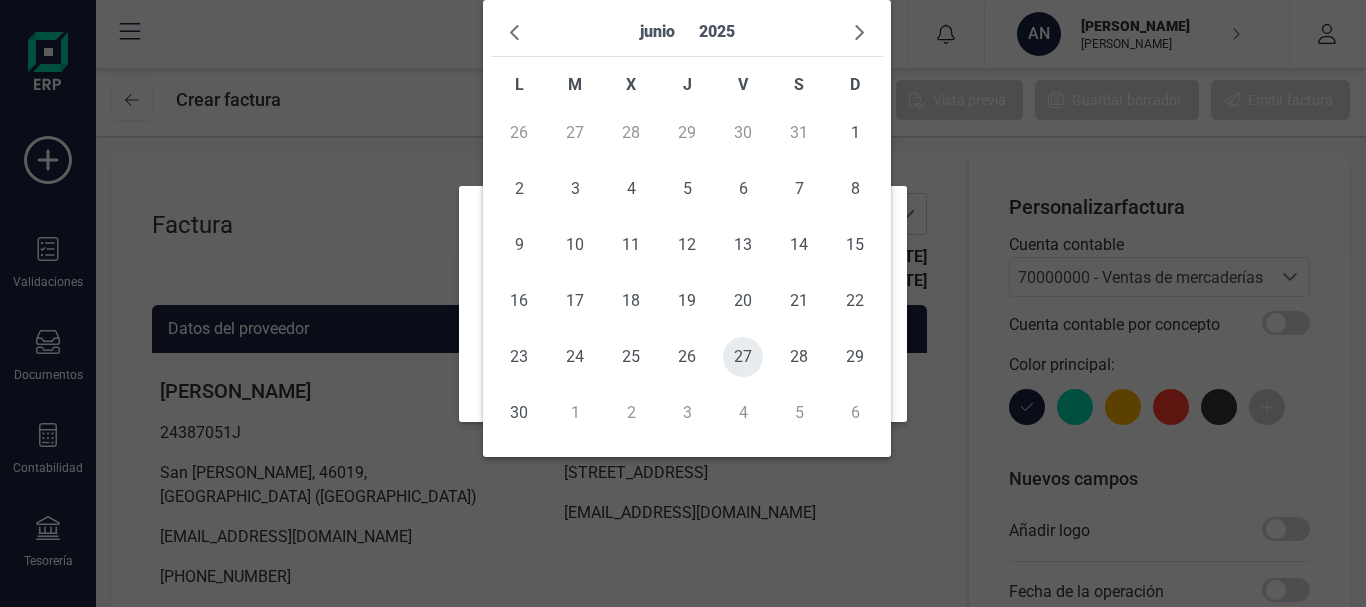 click on "27" at bounding box center [743, 357] 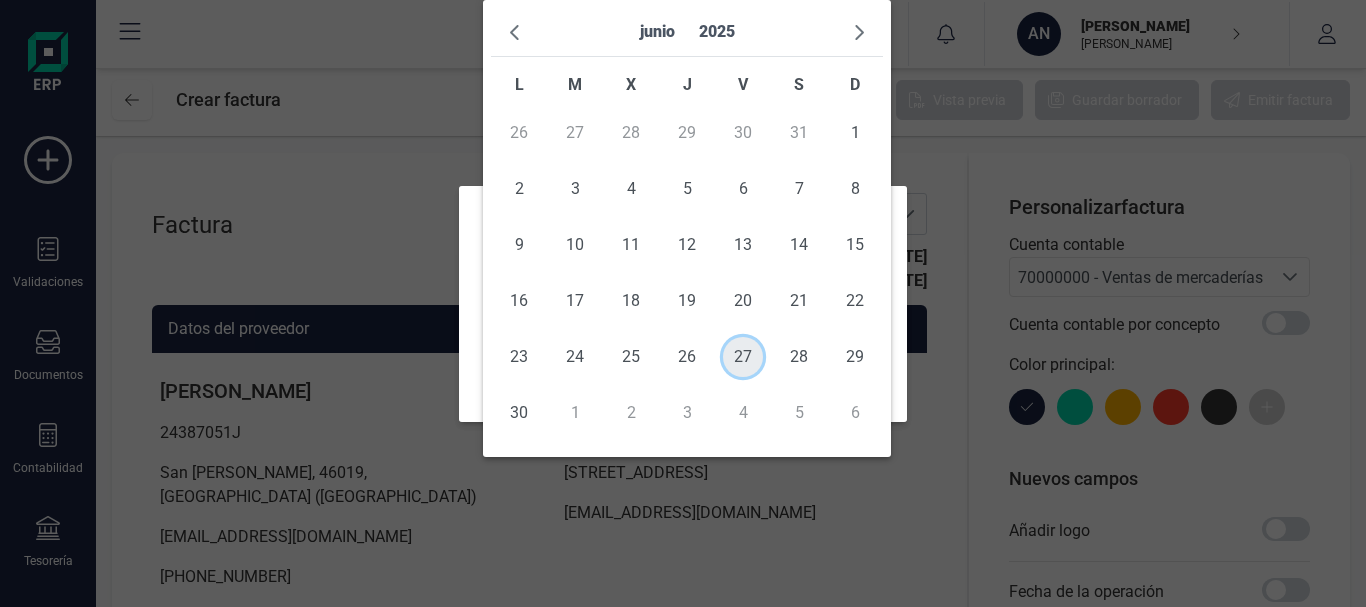 type on "[DATE]" 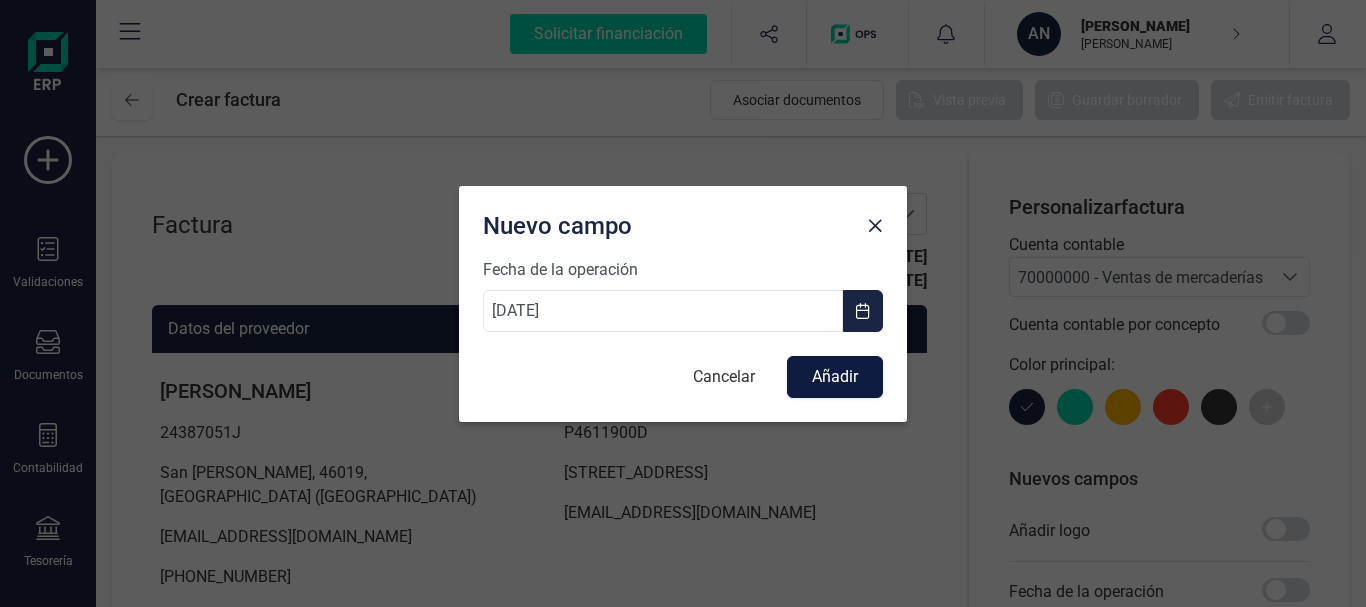 click on "Añadir" at bounding box center (835, 377) 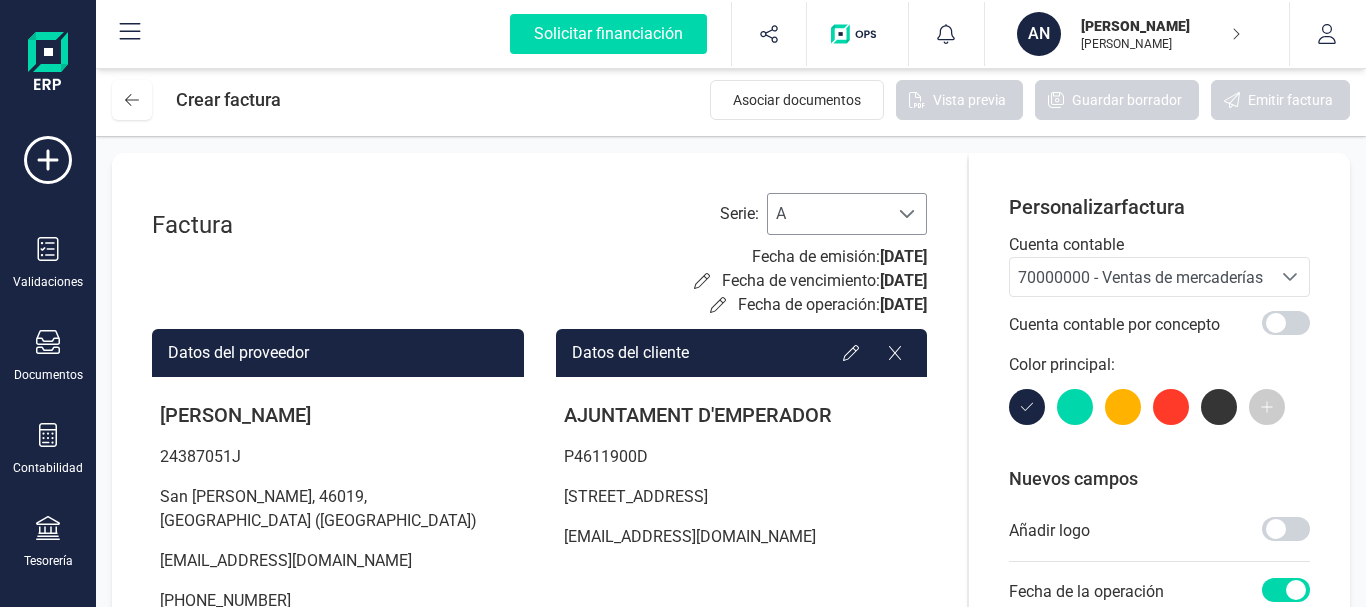 click at bounding box center (907, 214) 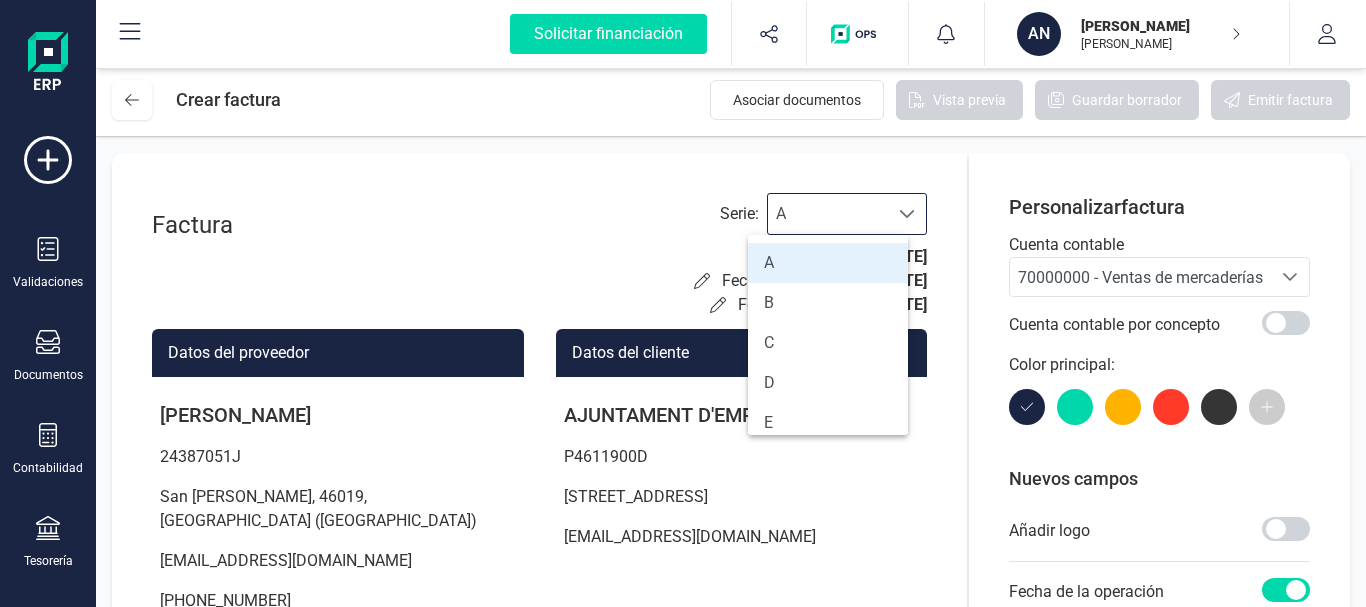 scroll, scrollTop: 12, scrollLeft: 88, axis: both 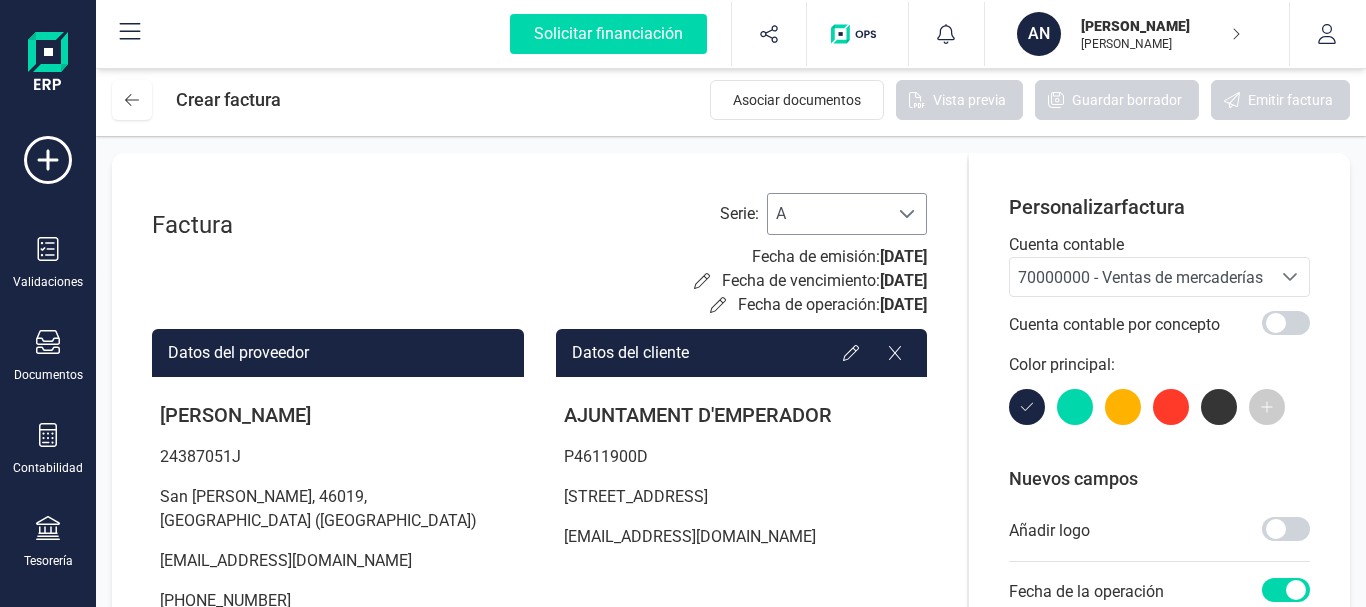 click at bounding box center (907, 214) 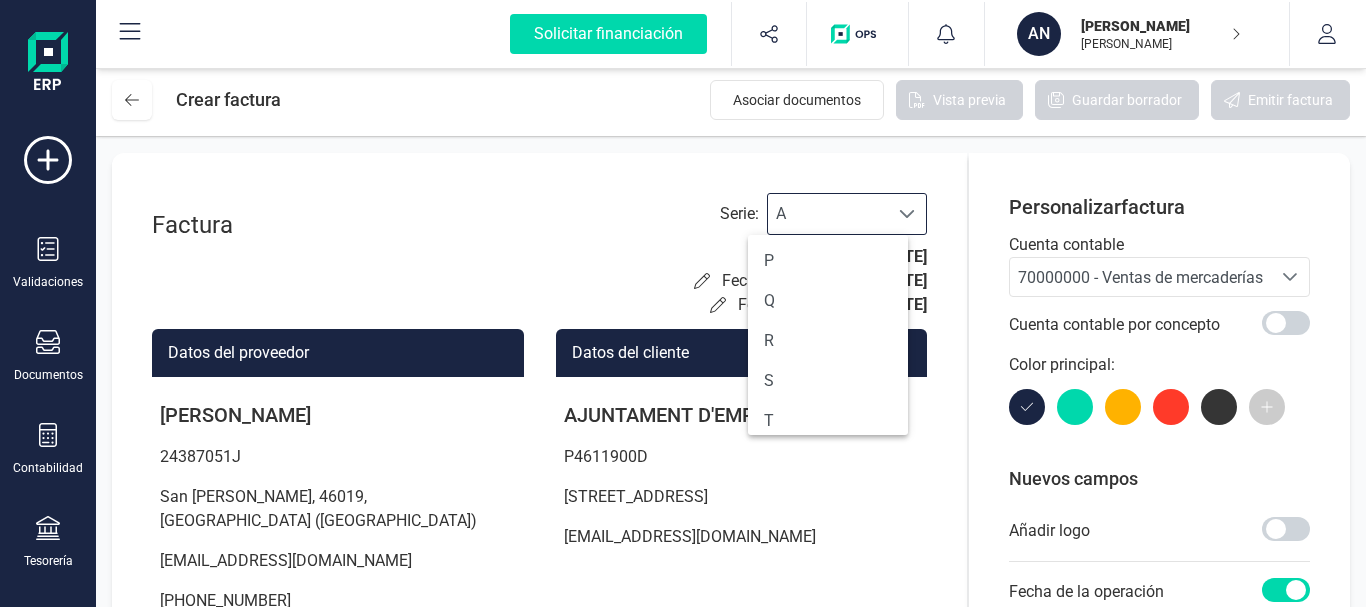 scroll, scrollTop: 709, scrollLeft: 0, axis: vertical 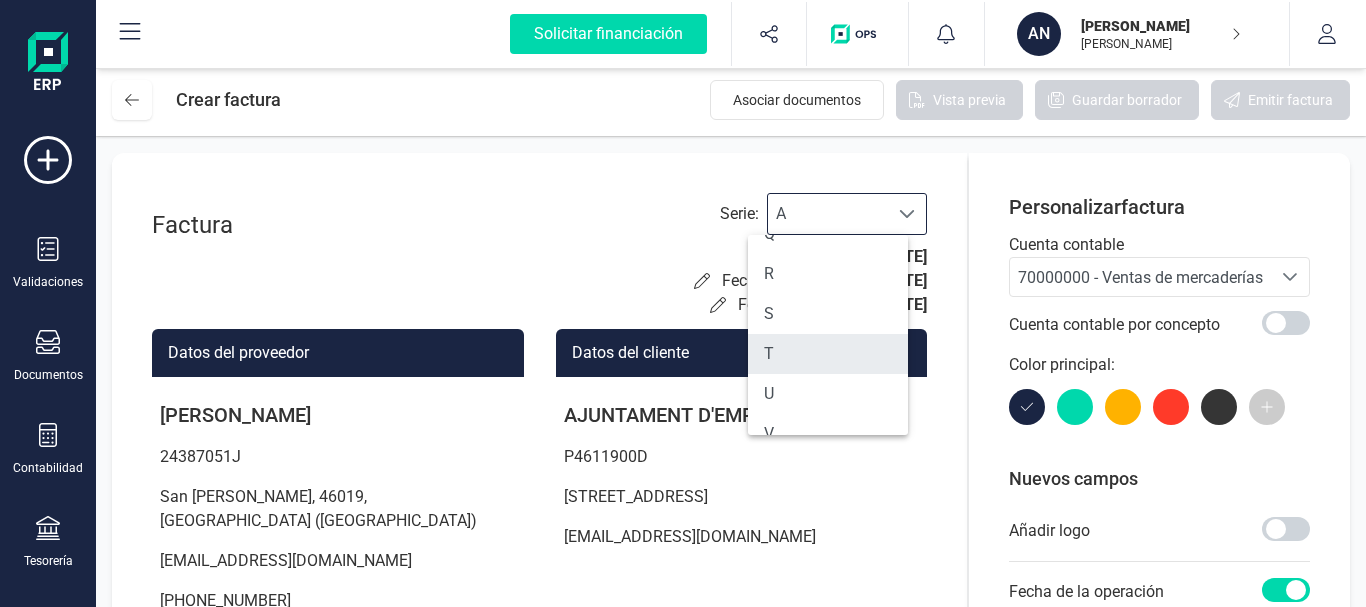 click on "T" at bounding box center (828, 354) 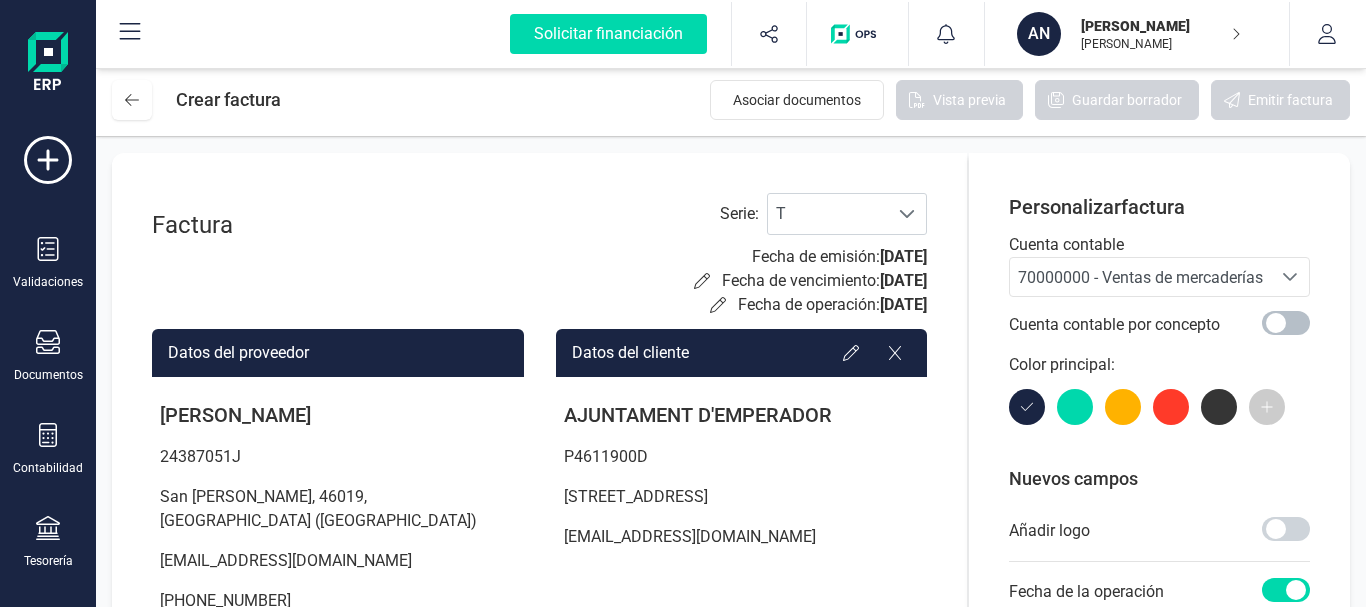 click at bounding box center [1286, 323] 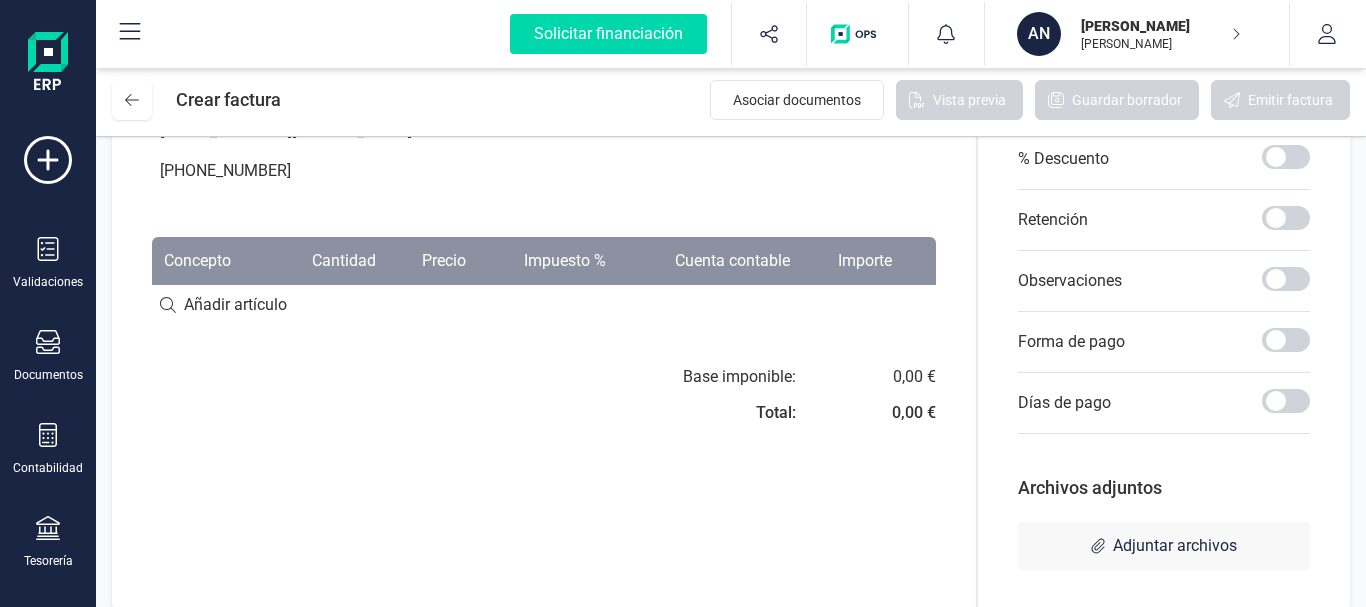 scroll, scrollTop: 440, scrollLeft: 0, axis: vertical 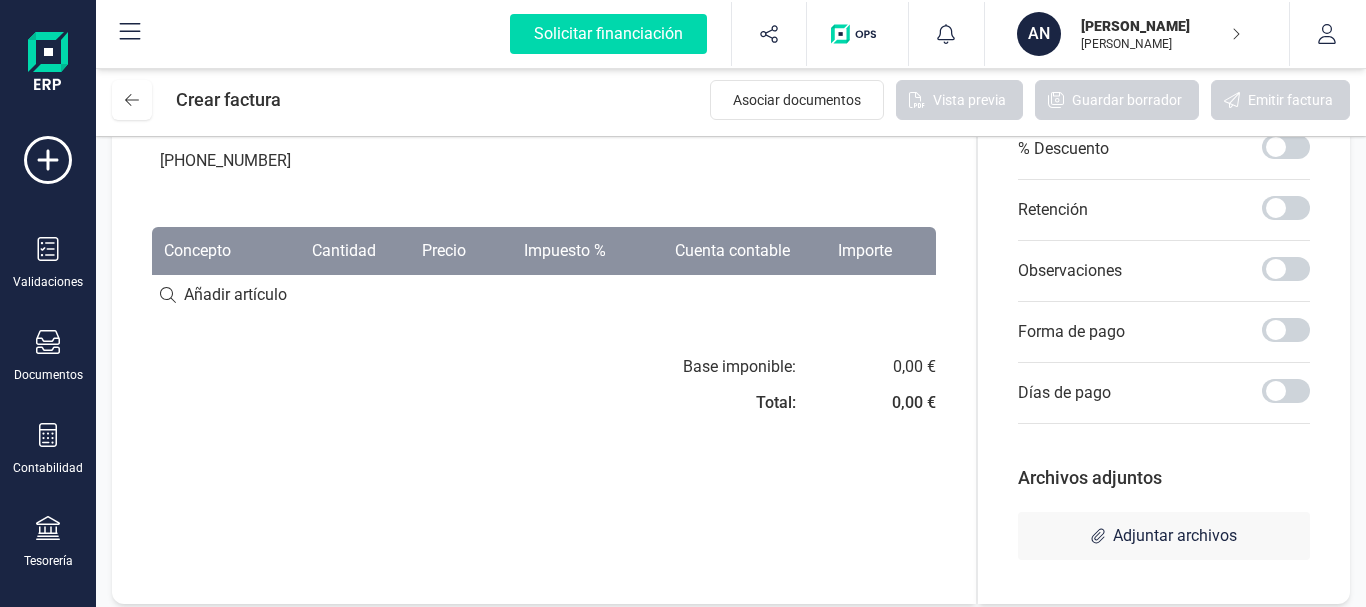 click at bounding box center (544, 295) 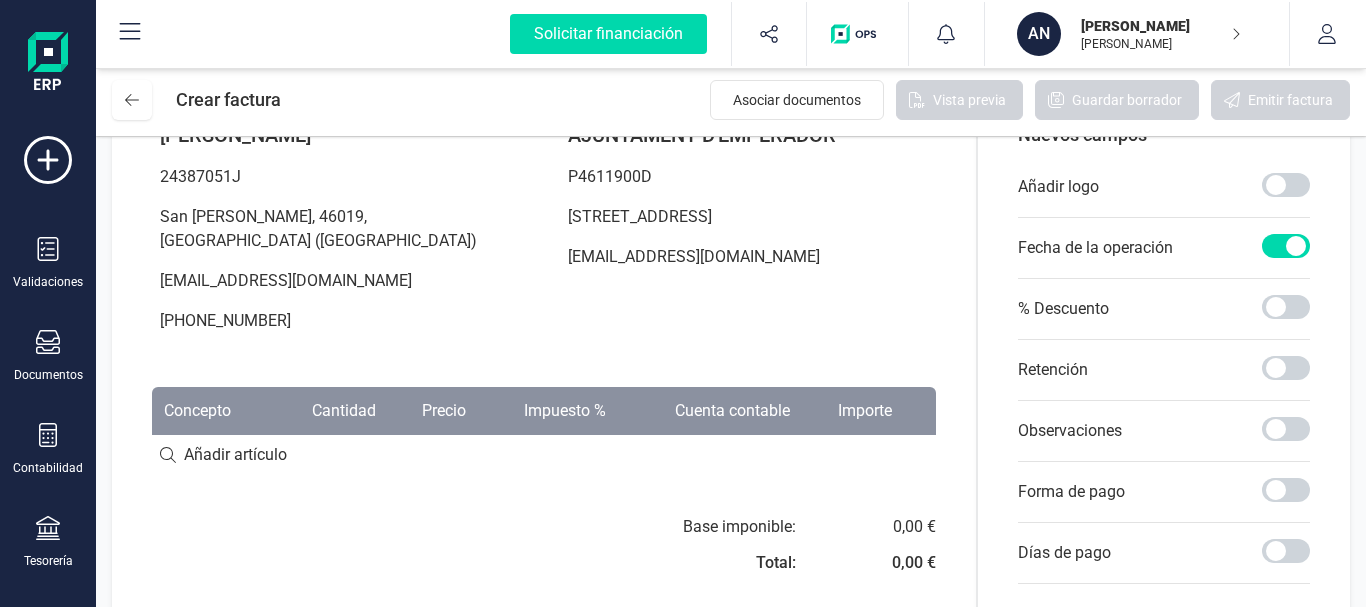 scroll, scrollTop: 320, scrollLeft: 0, axis: vertical 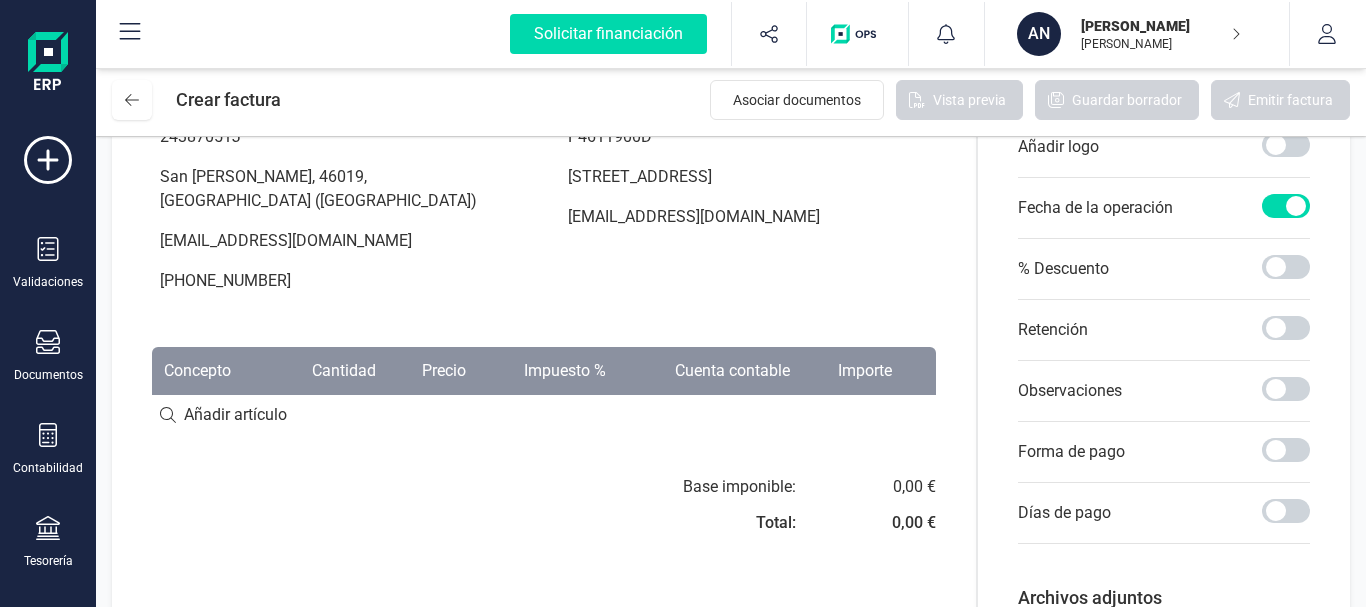 click at bounding box center (544, 415) 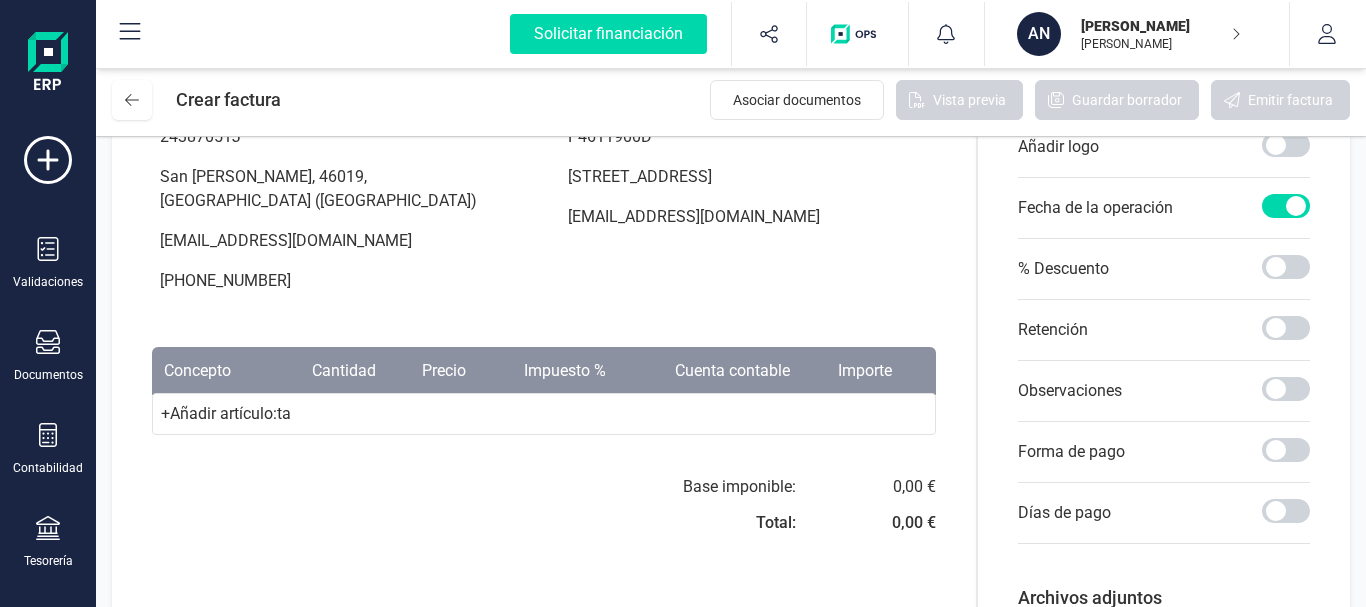 type on "ta" 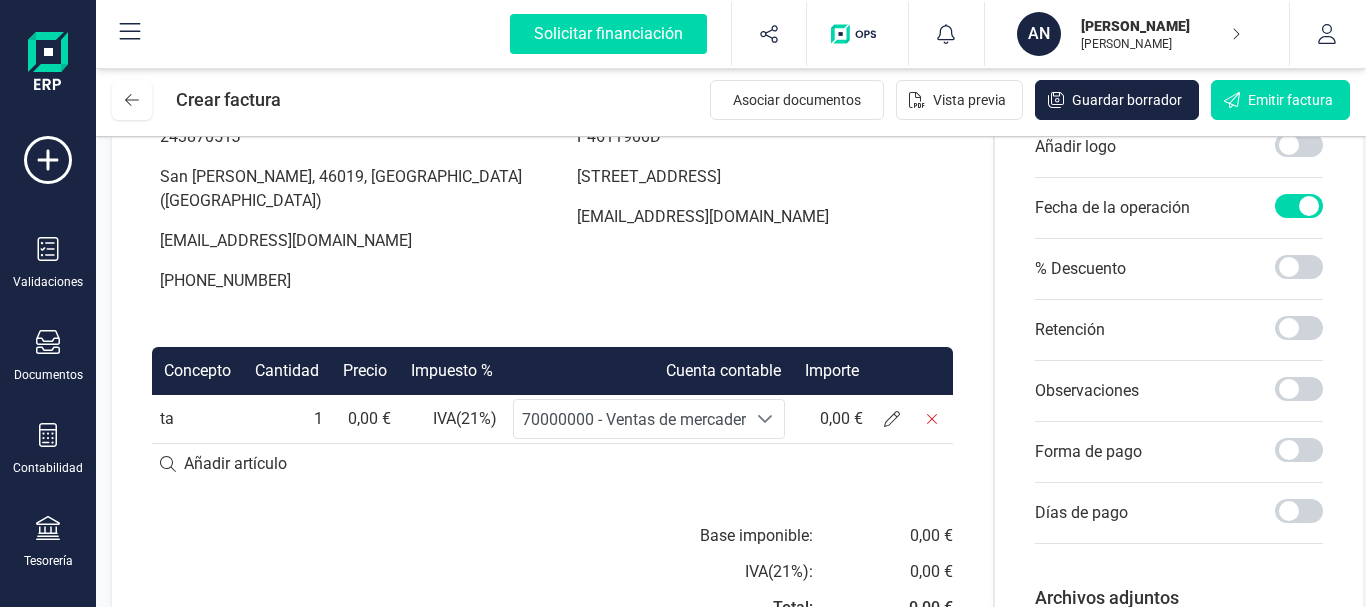 click on "ta" at bounding box center (197, 419) 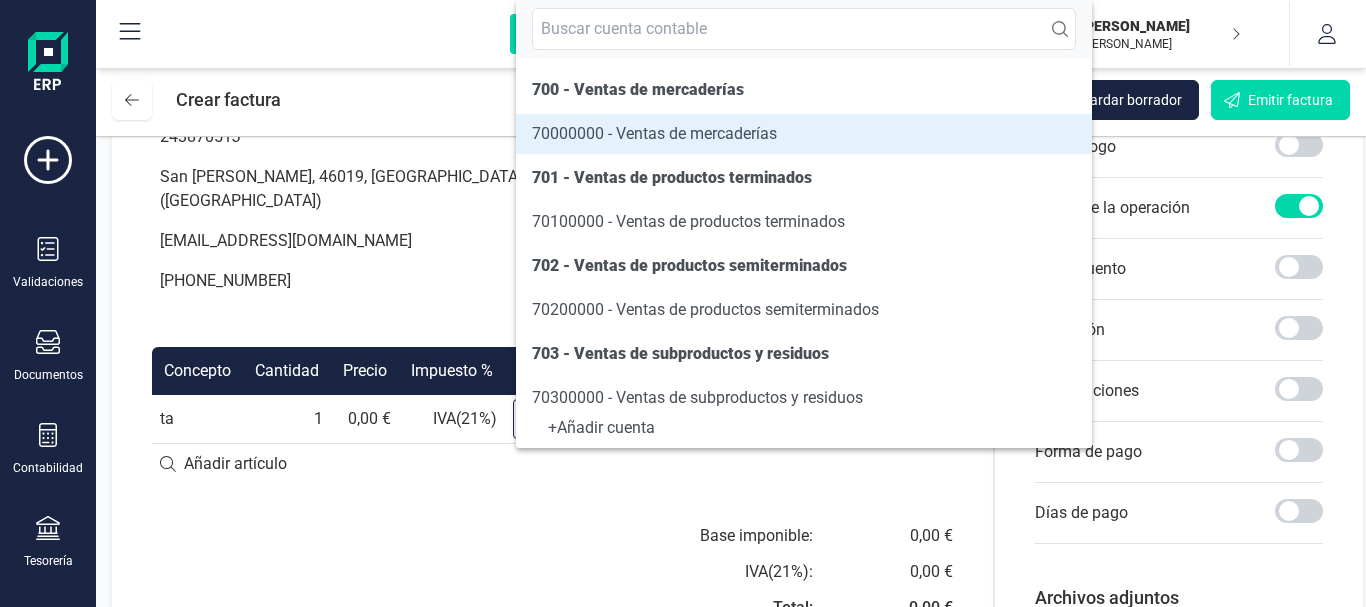 click on "70300000 - Ventas de subproductos y residuos" at bounding box center [697, 397] 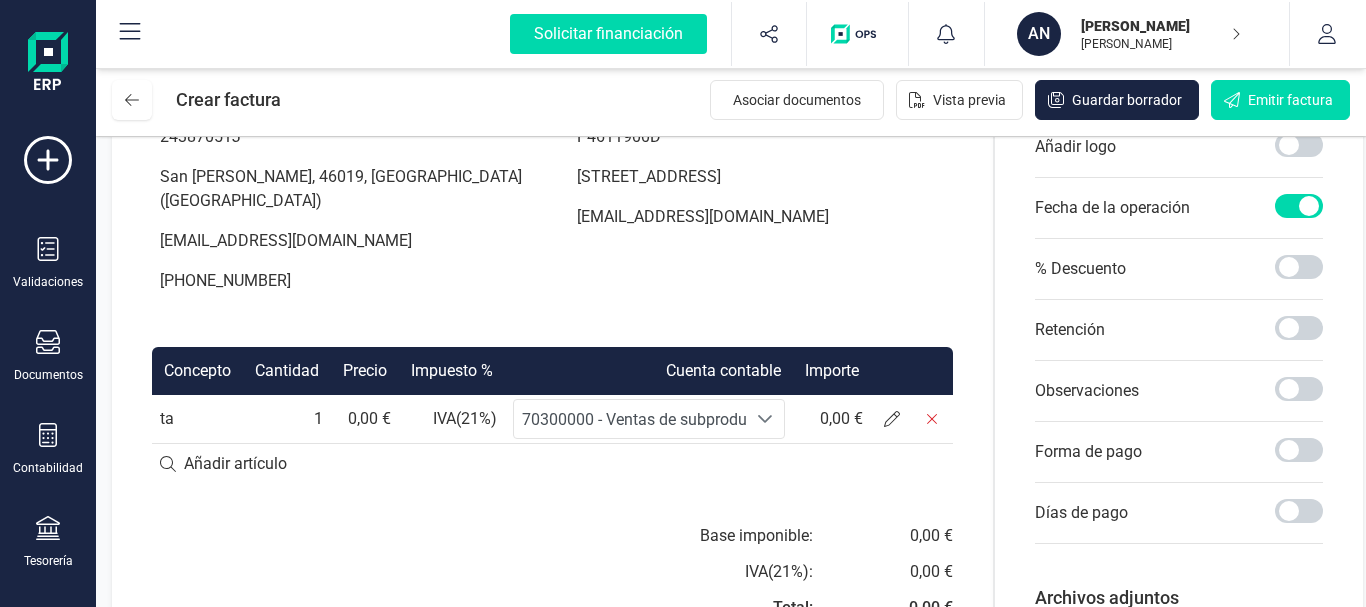scroll, scrollTop: 10, scrollLeft: 0, axis: vertical 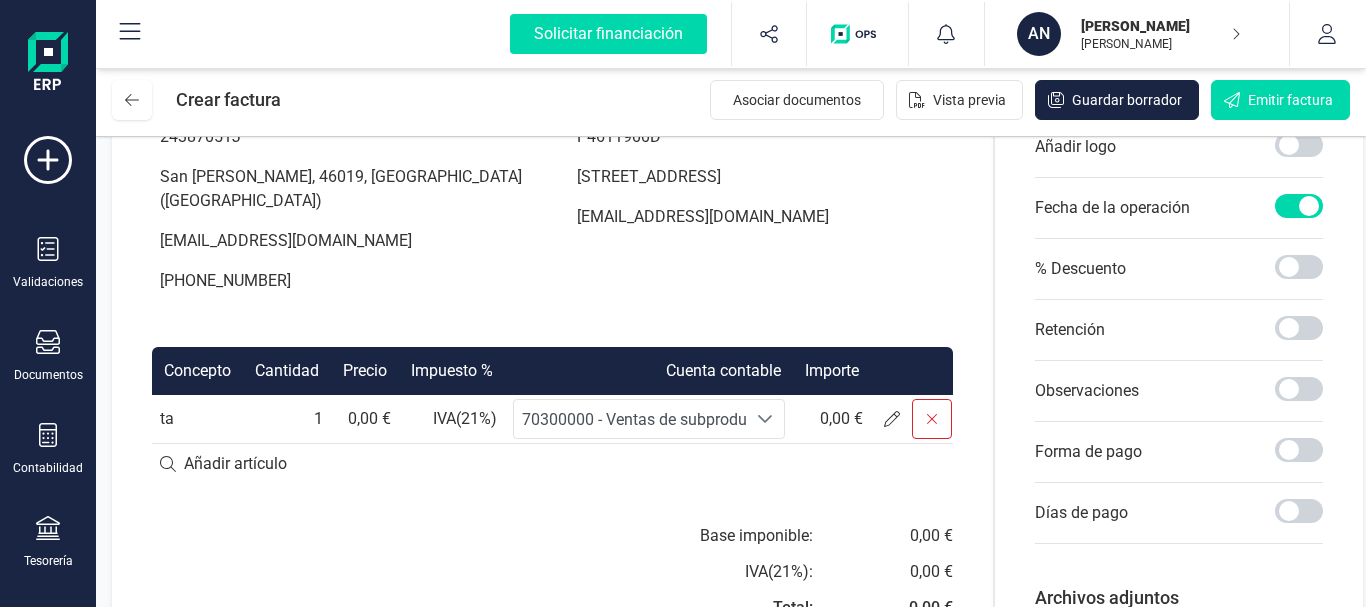 click 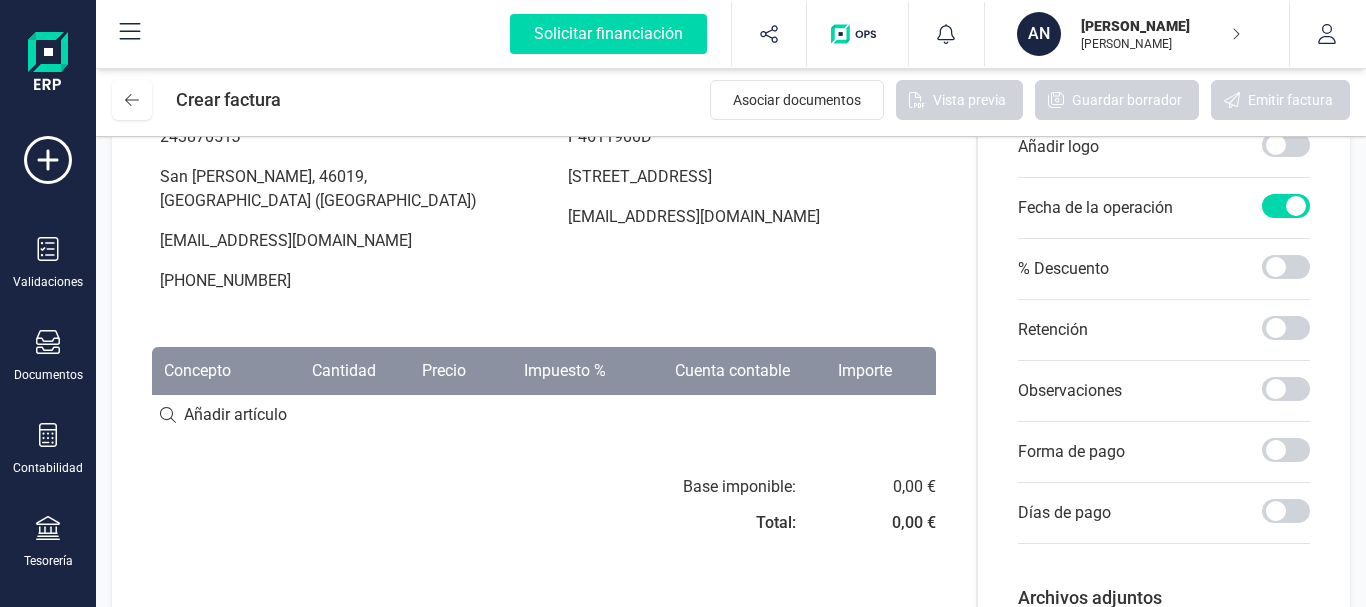 click at bounding box center (544, 415) 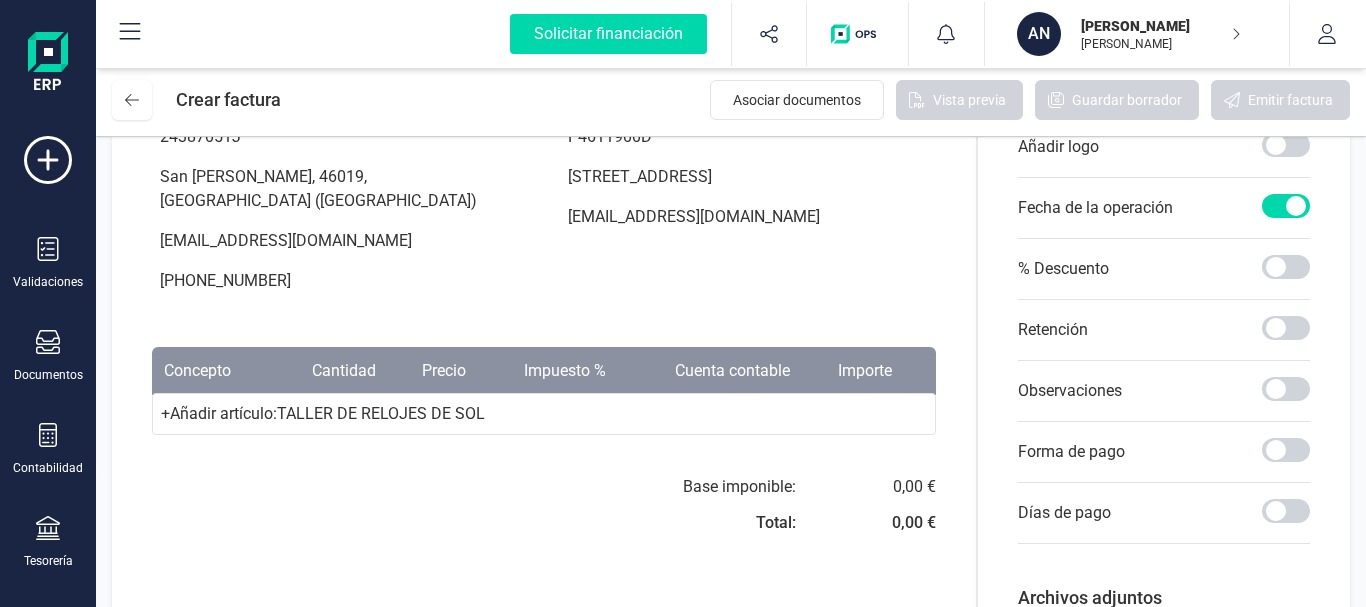 type on "TALLER DE RELOJES DE SOL" 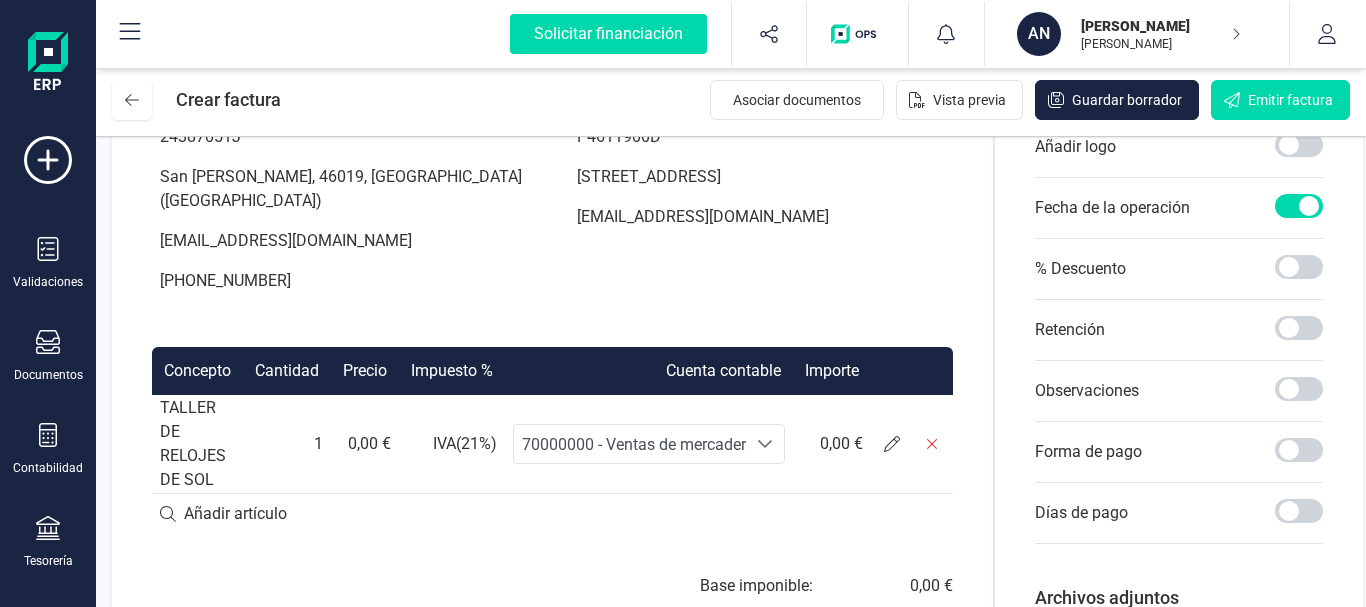 click on "0,00 €" at bounding box center (365, 444) 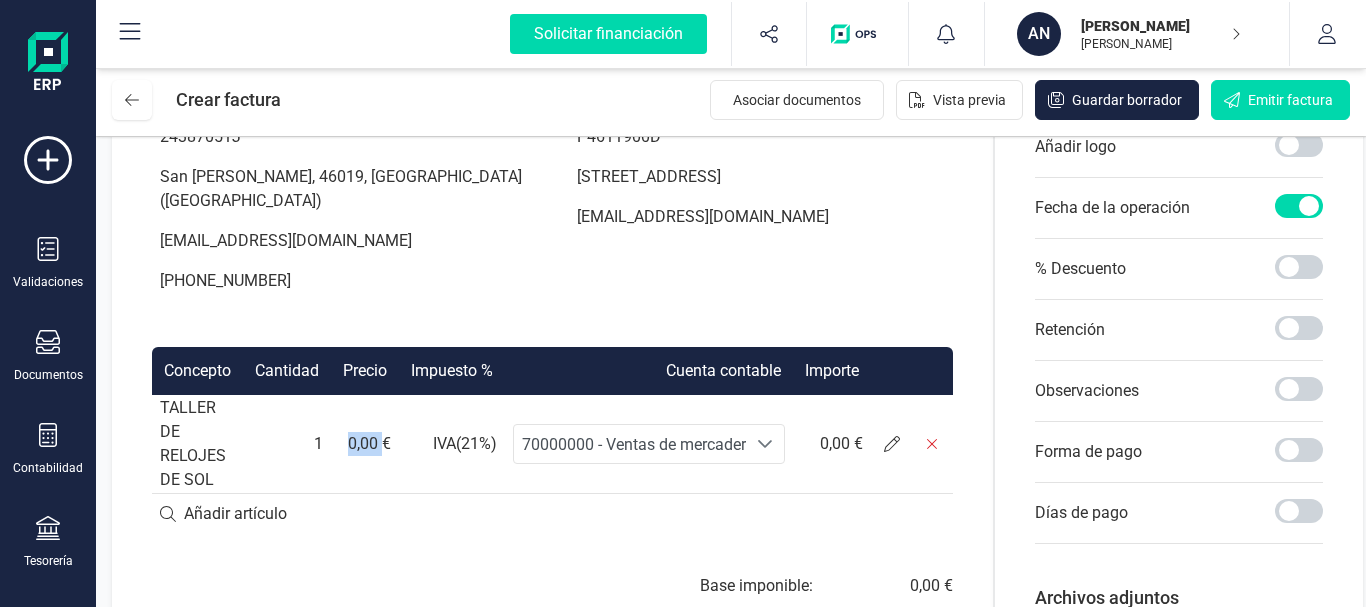 click on "0,00 €" at bounding box center [365, 444] 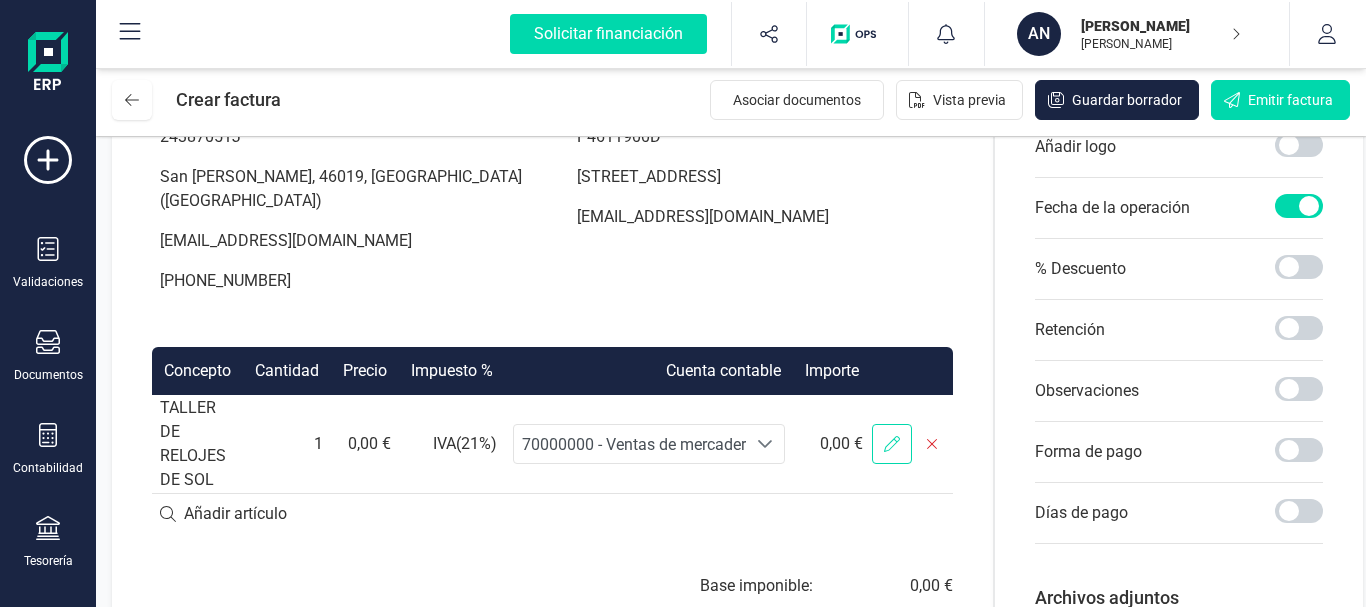 click 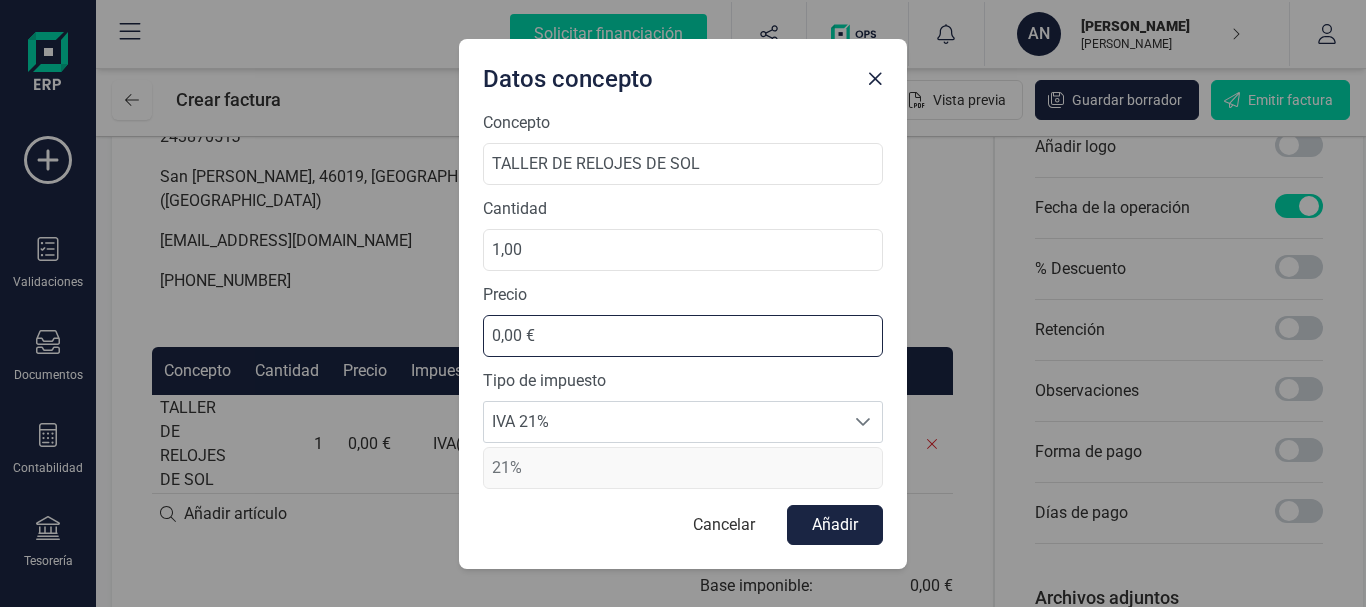 click on "0,00 €" at bounding box center [683, 336] 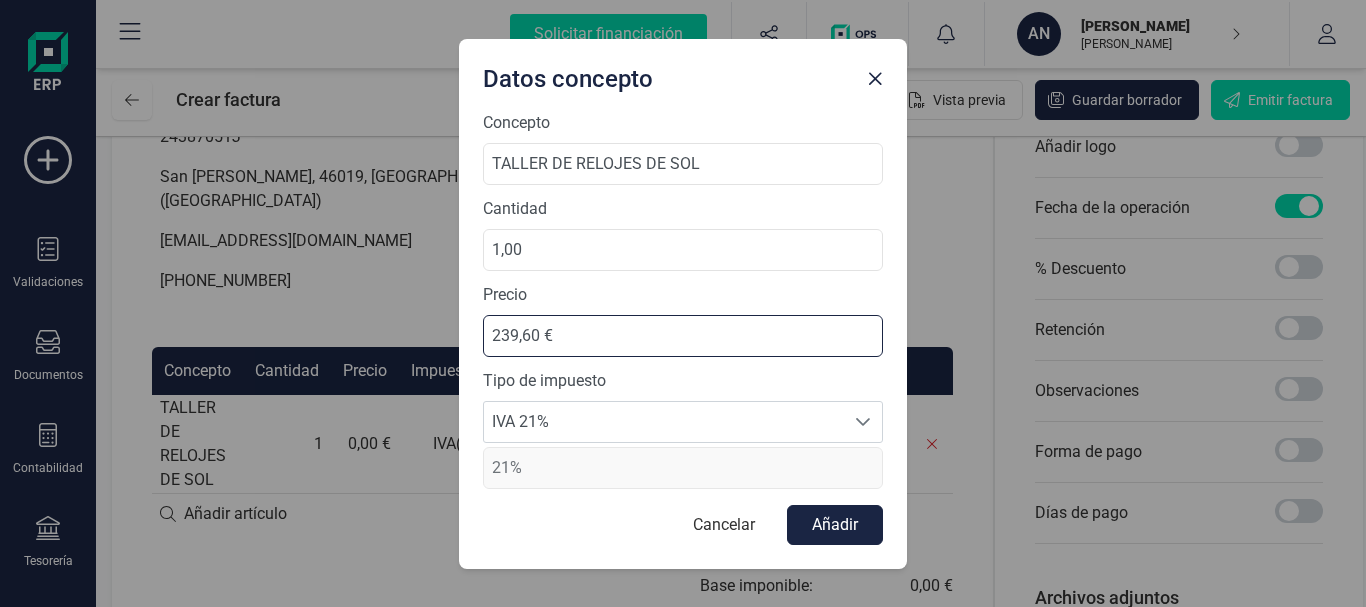 type on "239,67 €" 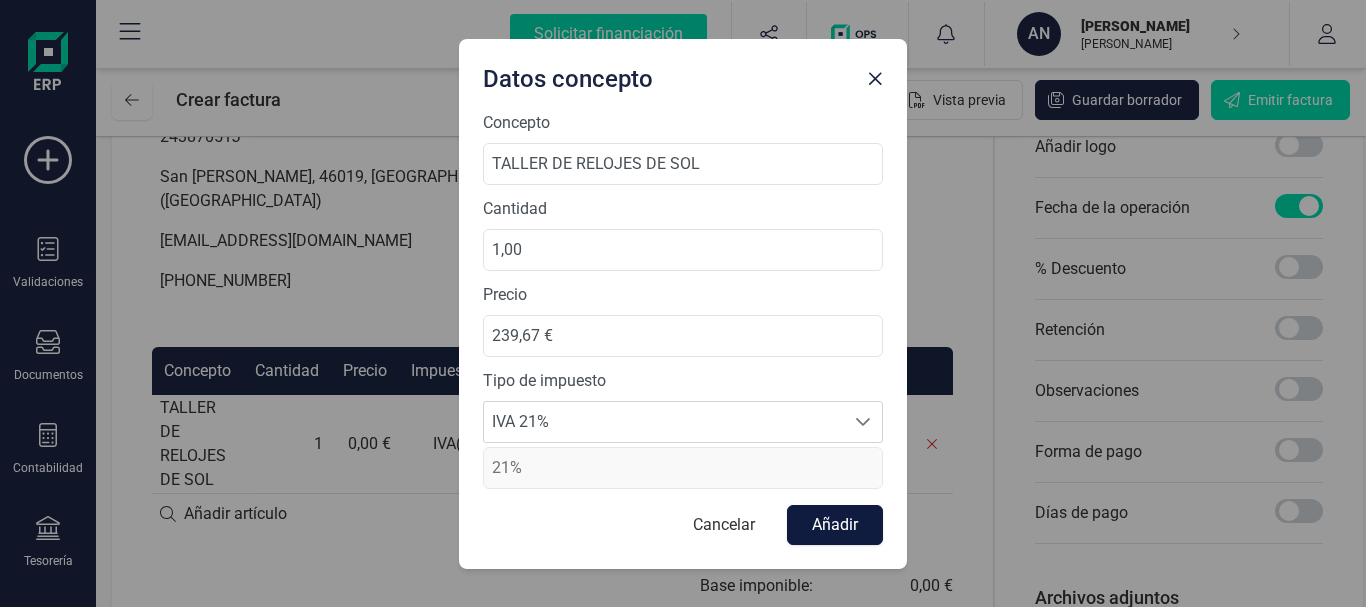 click on "Añadir" at bounding box center [835, 525] 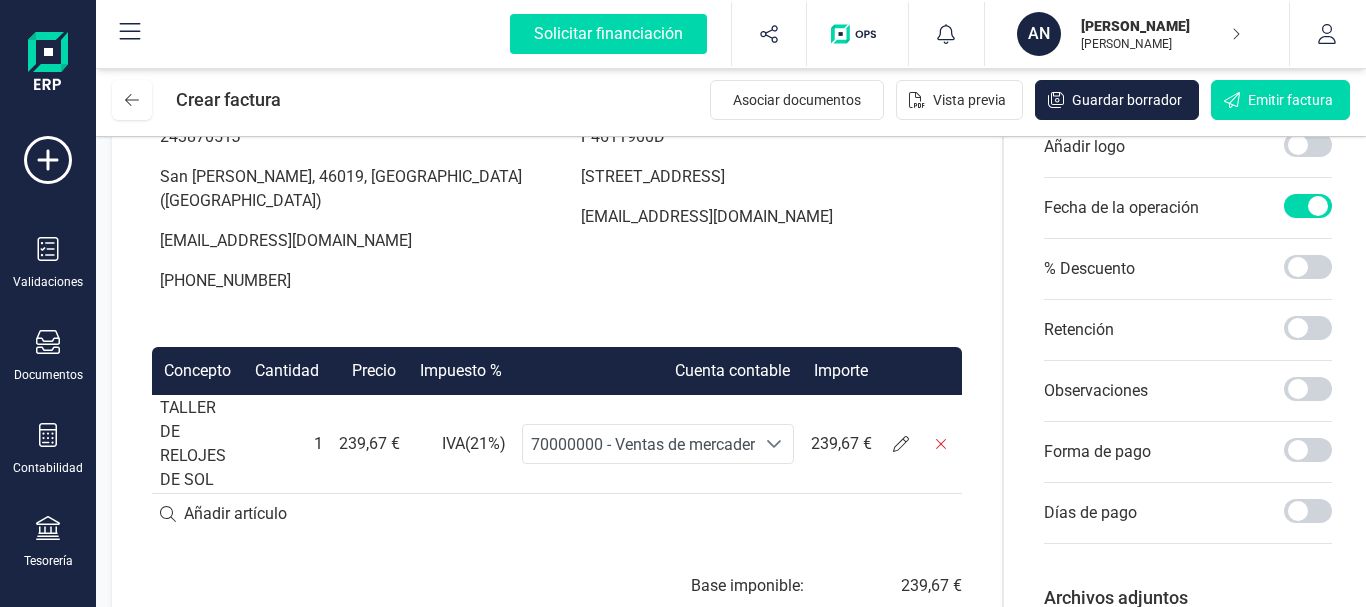 click 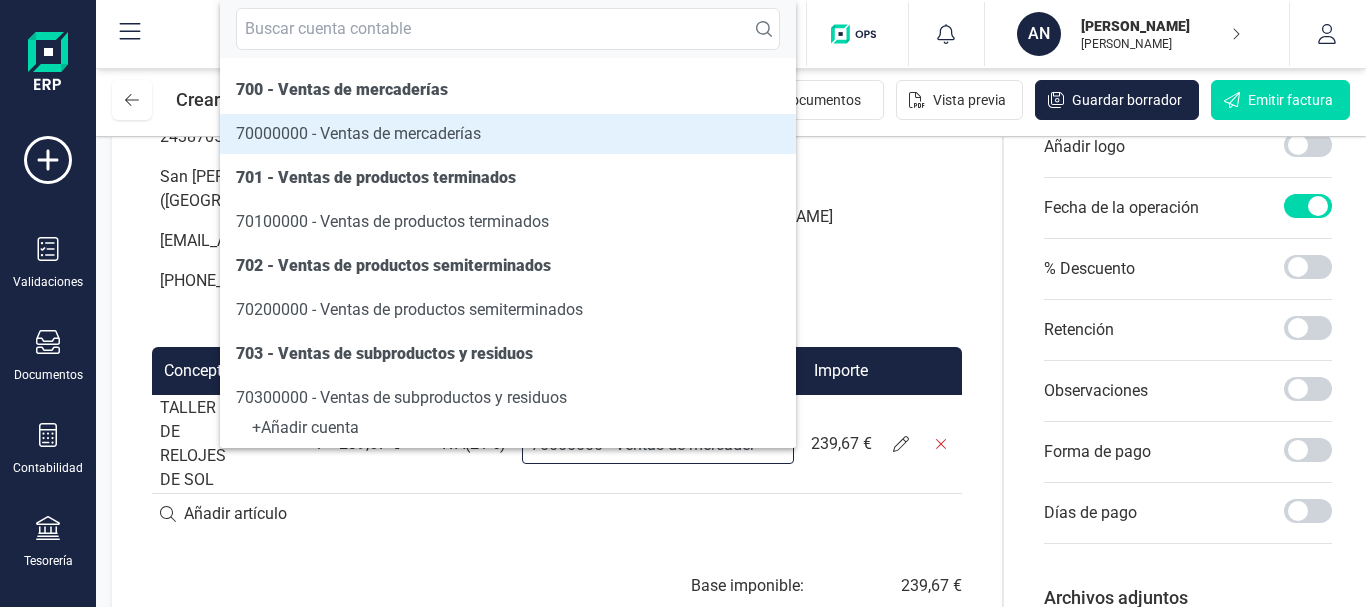 click at bounding box center [557, 514] 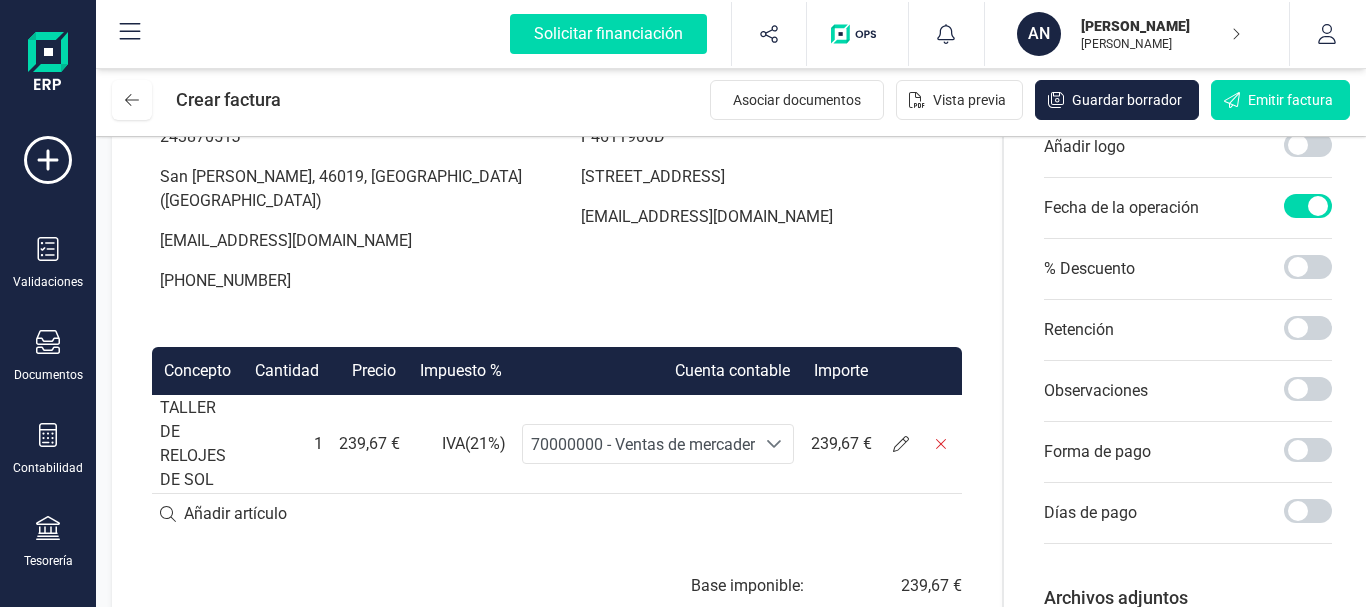 click at bounding box center [557, 514] 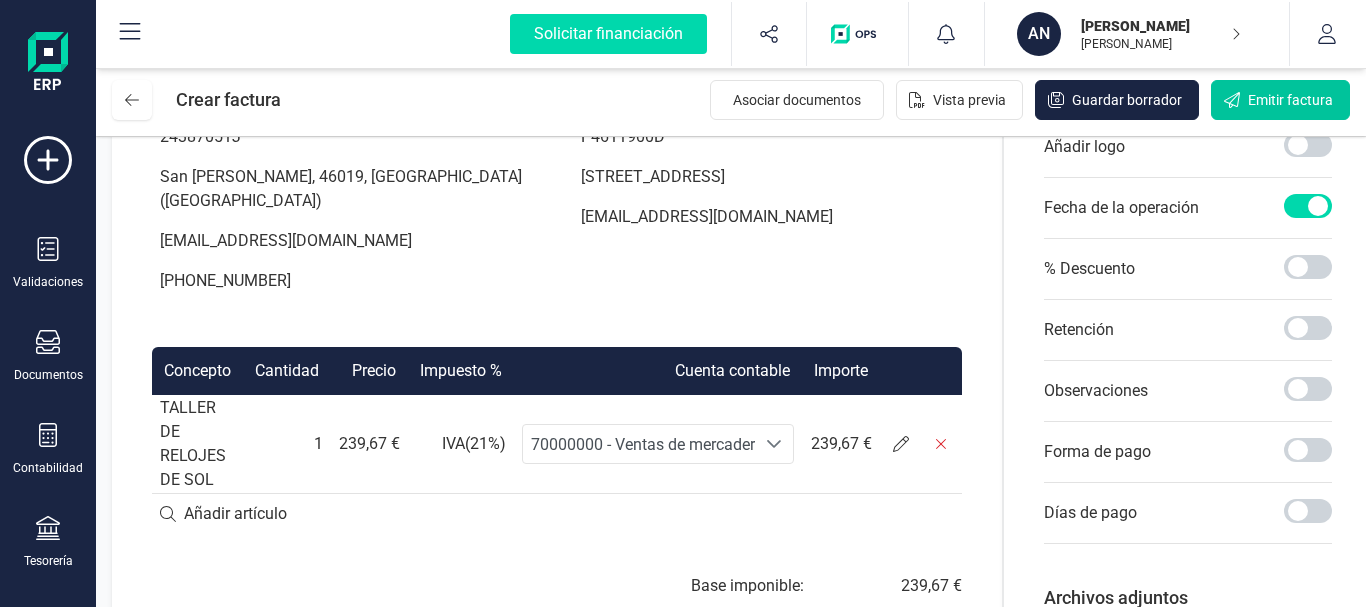 click on "Emitir  factura" at bounding box center [1290, 100] 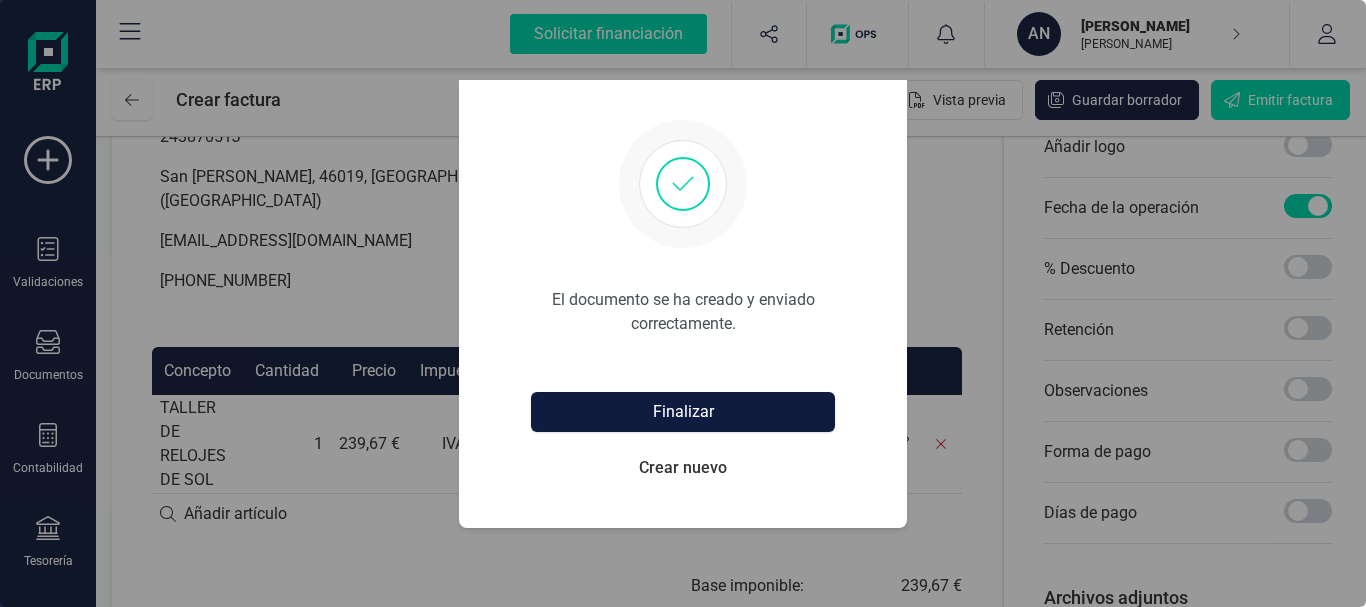 click on "Finalizar" at bounding box center (683, 412) 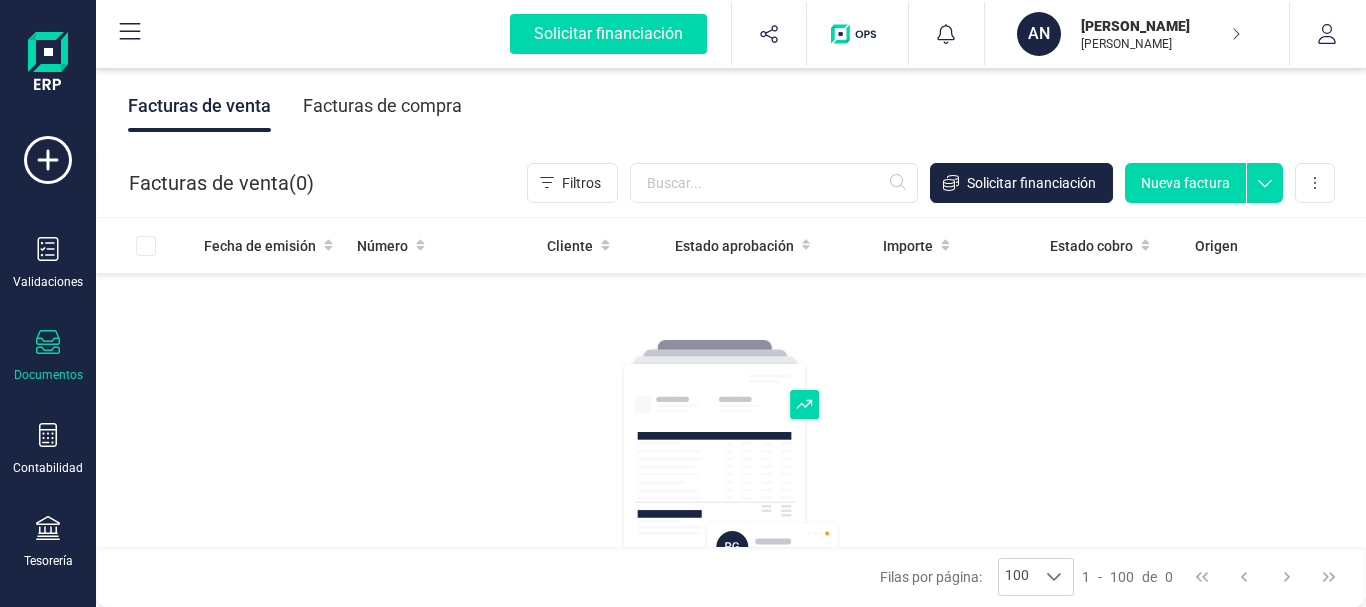 scroll, scrollTop: 0, scrollLeft: 0, axis: both 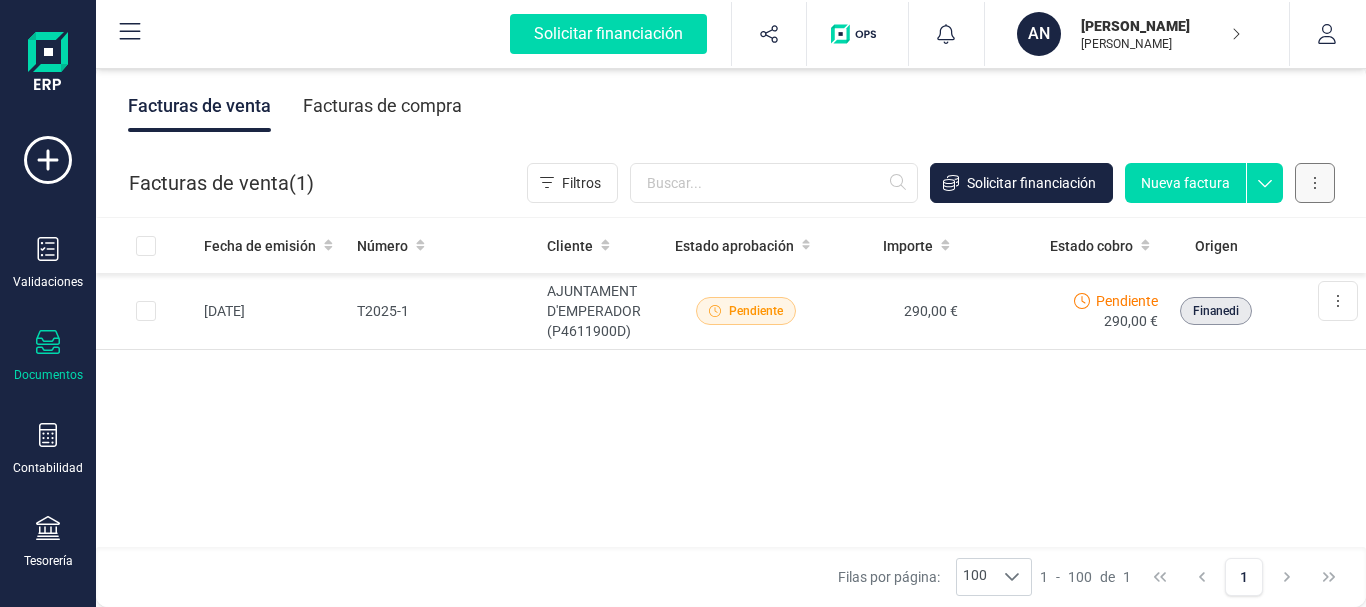 click at bounding box center [1315, 183] 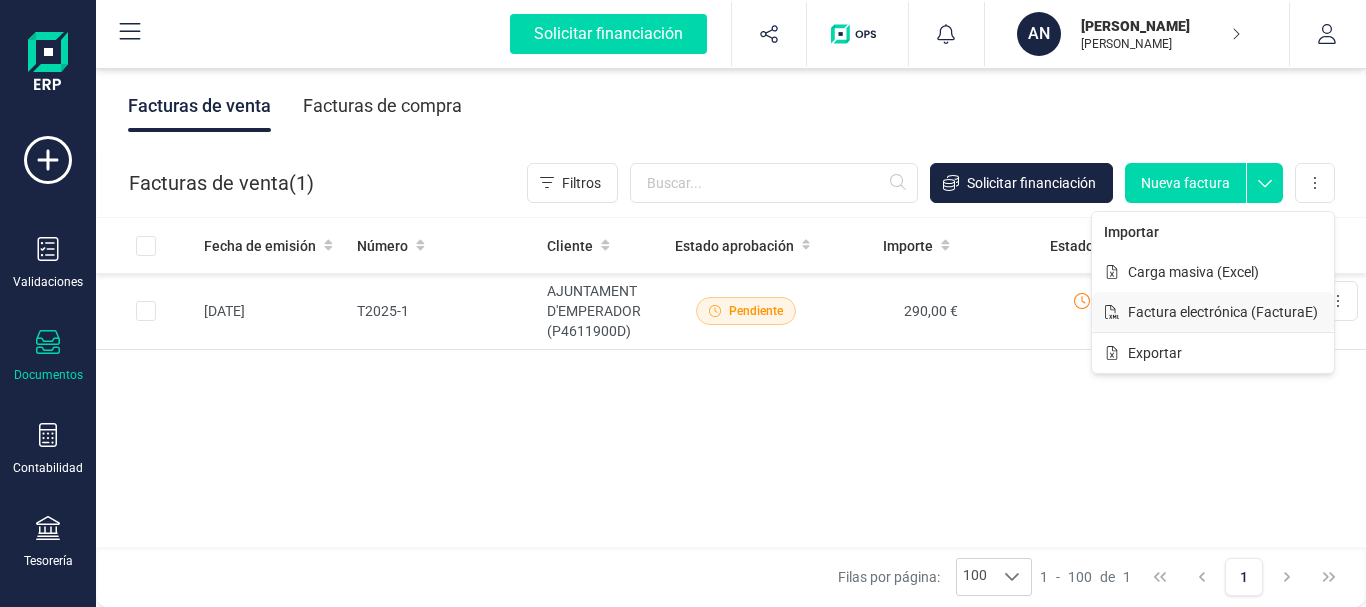 click on "Factura electrónica (FacturaE)" at bounding box center [1223, 312] 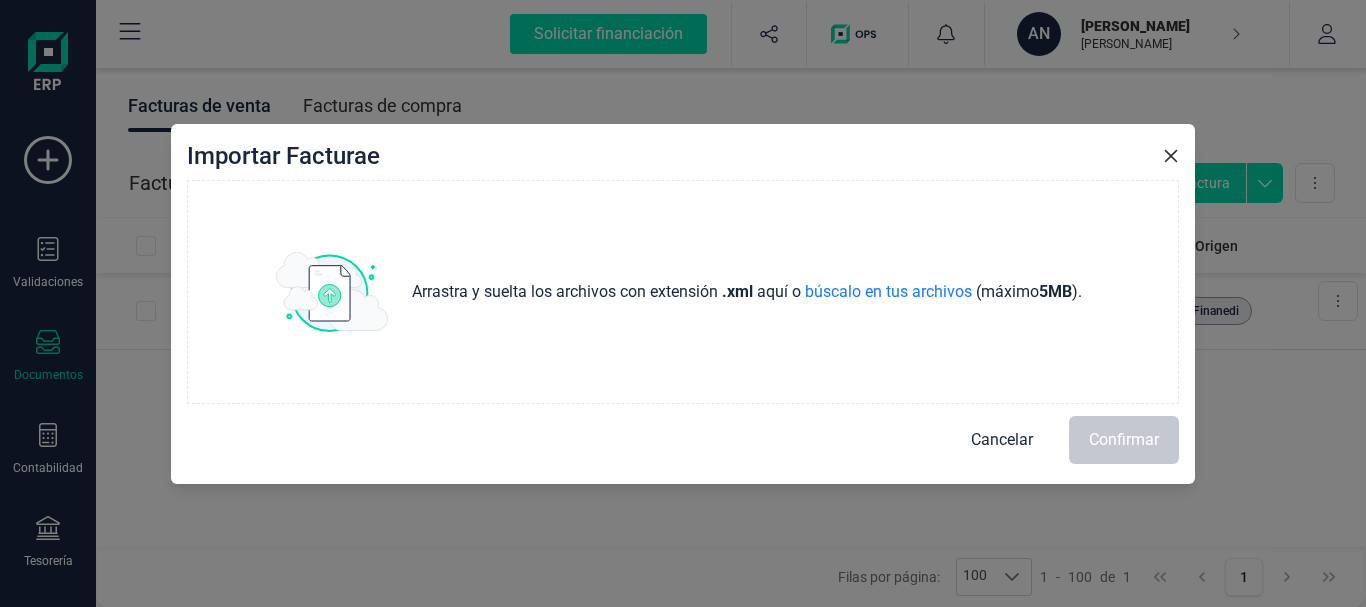 click 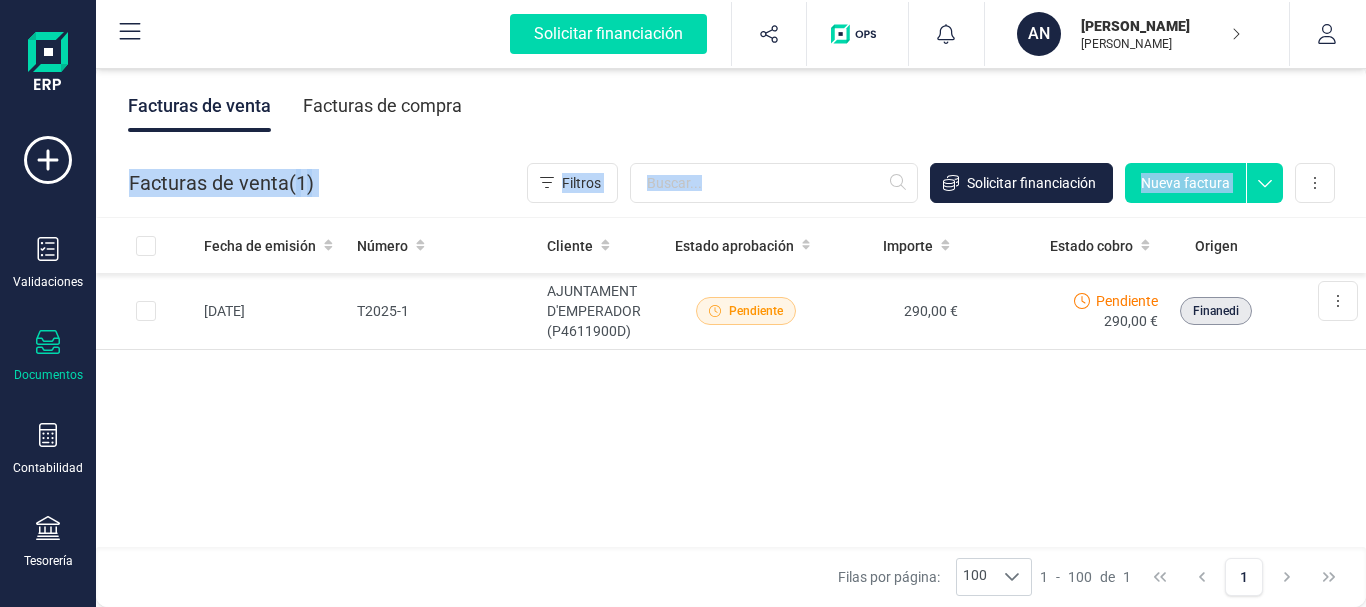 drag, startPoint x: 1275, startPoint y: 144, endPoint x: 1251, endPoint y: 210, distance: 70.2282 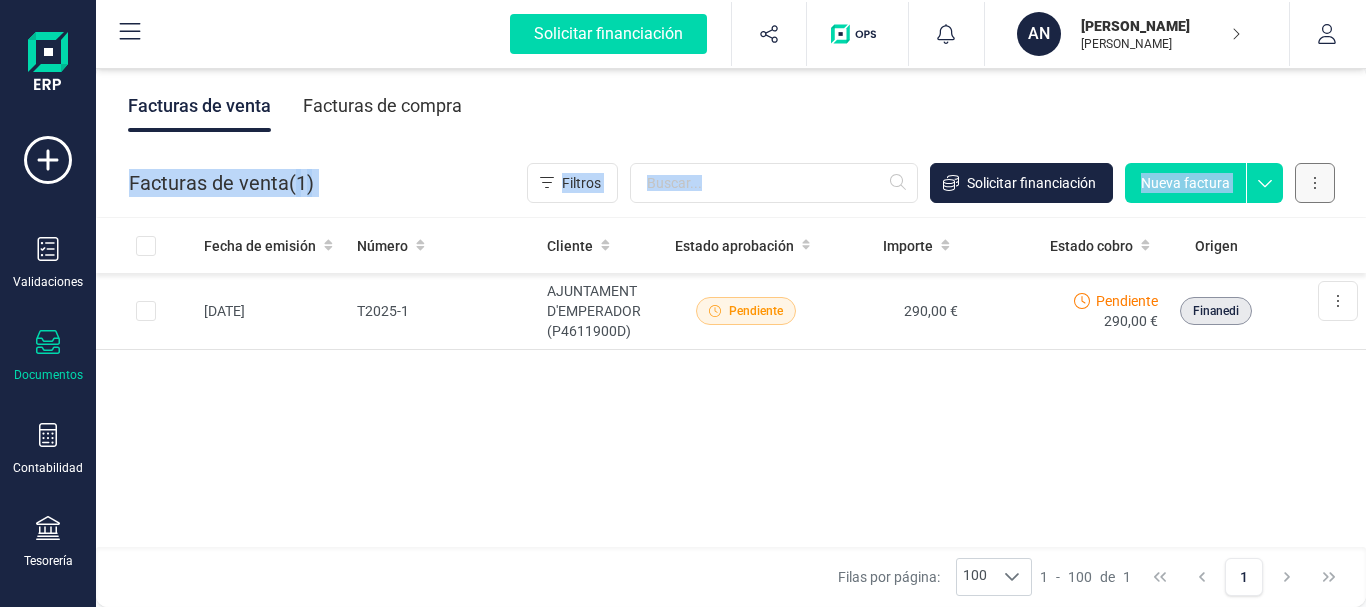 click at bounding box center (1315, 183) 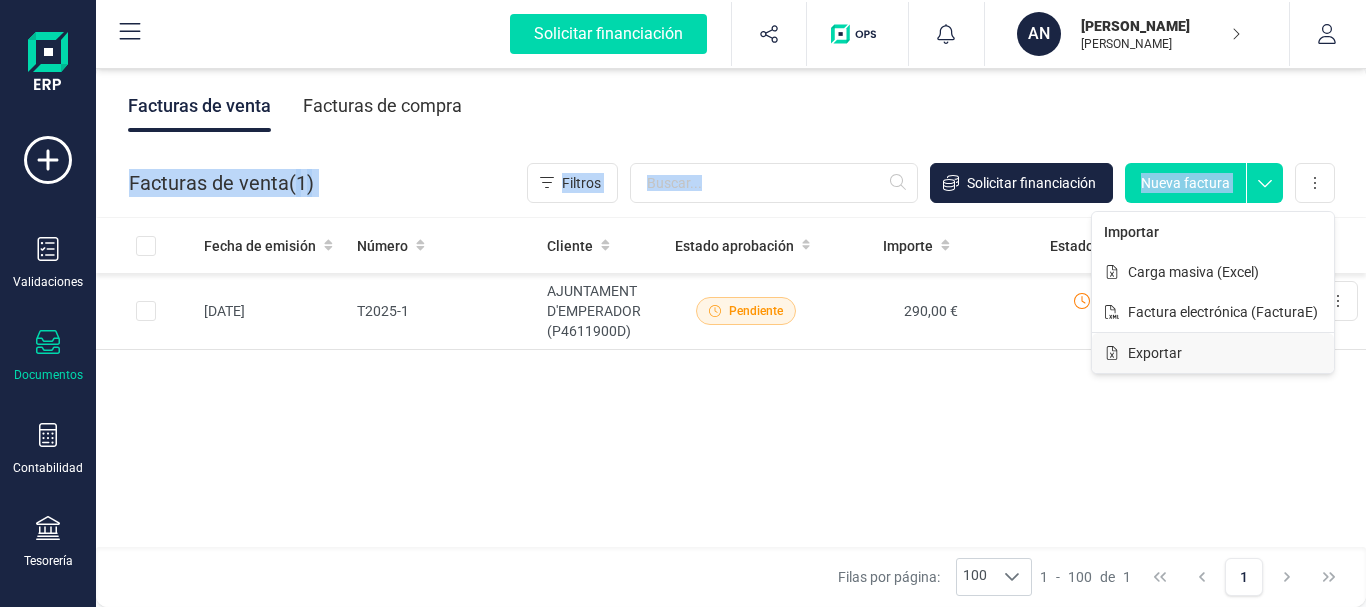 click on "Exportar" at bounding box center [1155, 353] 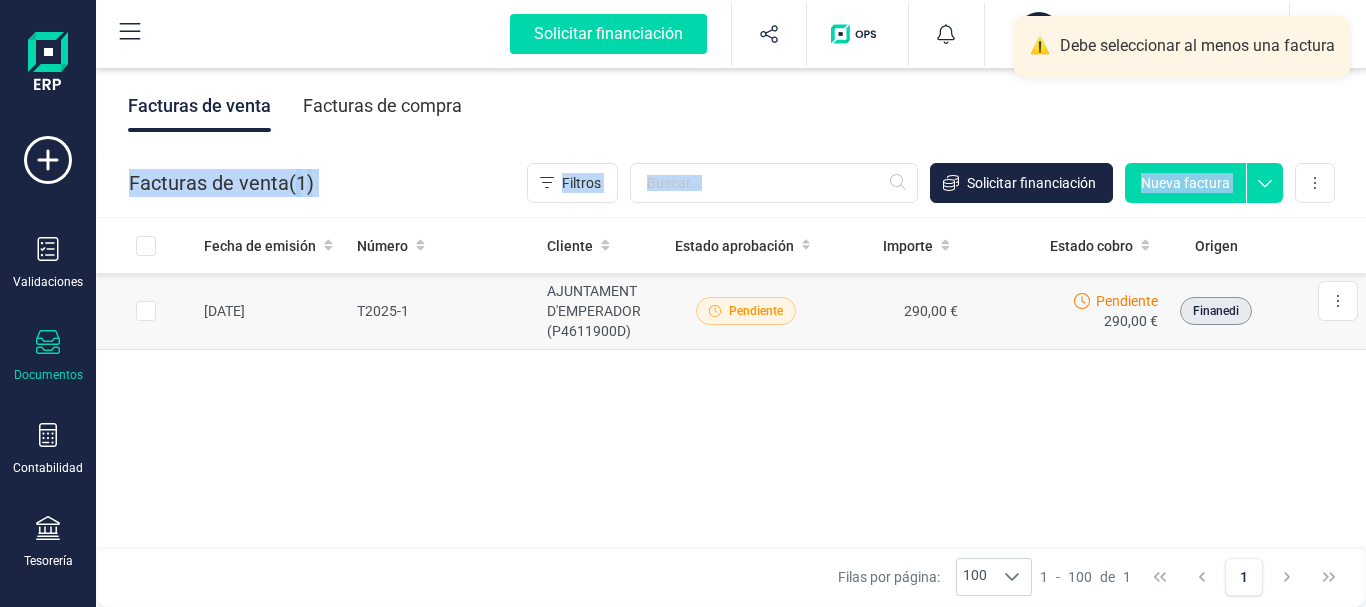 click at bounding box center (146, 311) 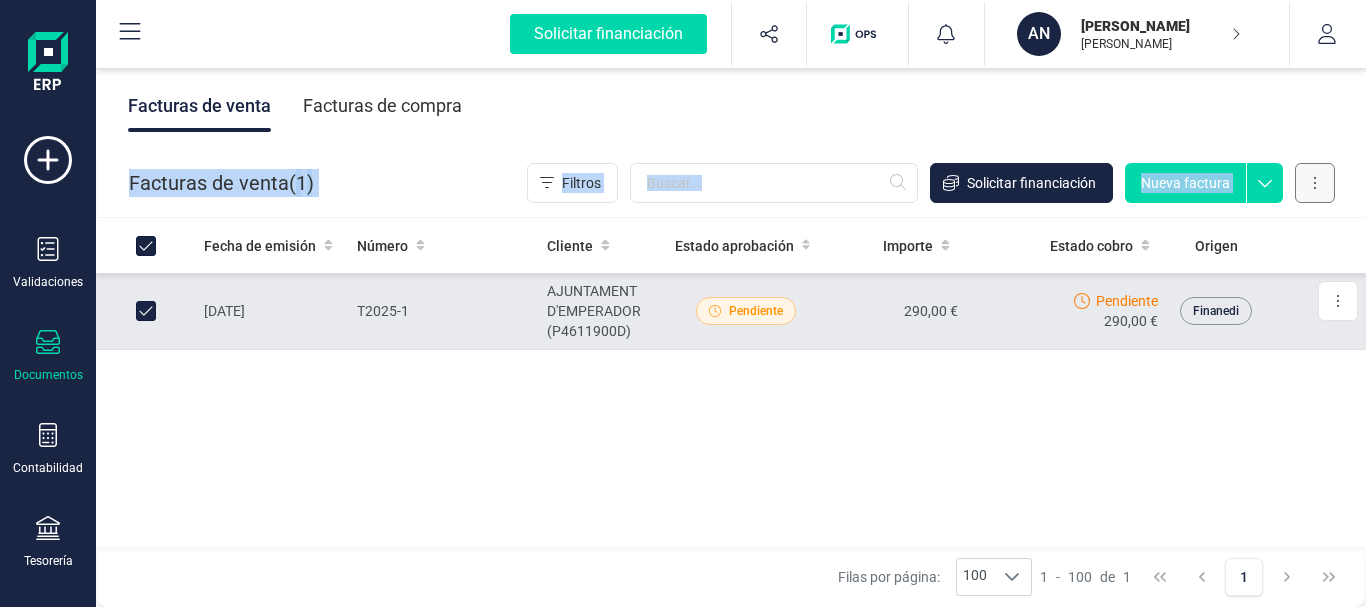 click at bounding box center (1315, 183) 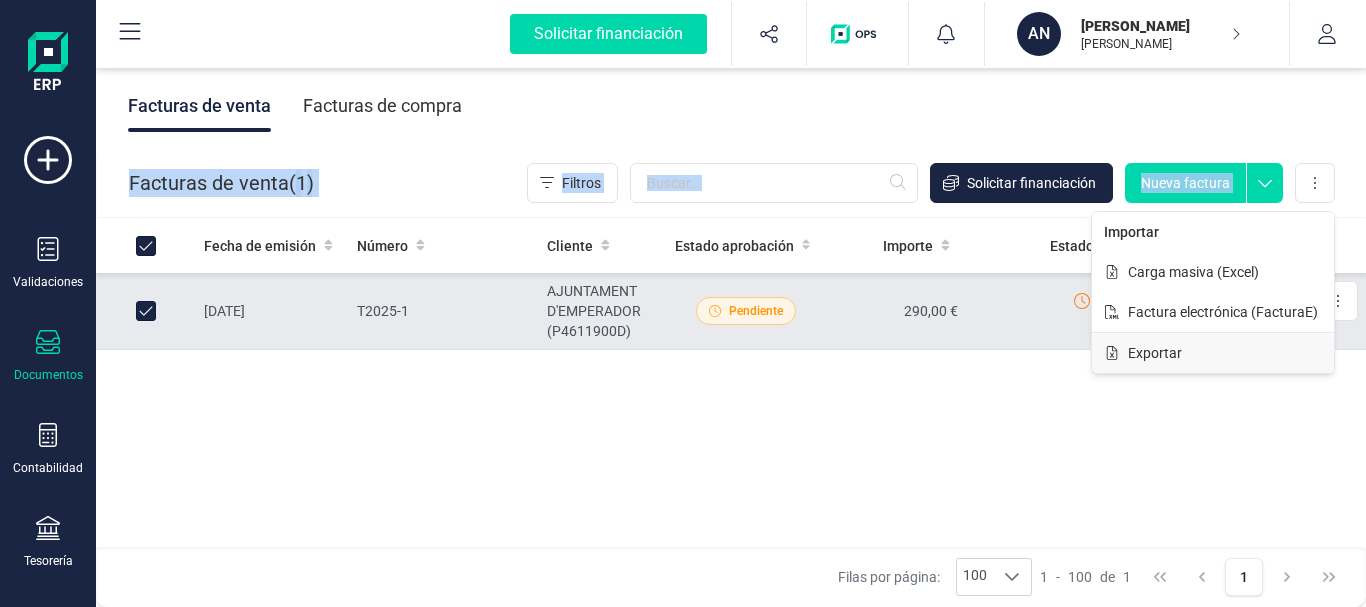 click on "Exportar" at bounding box center [1155, 353] 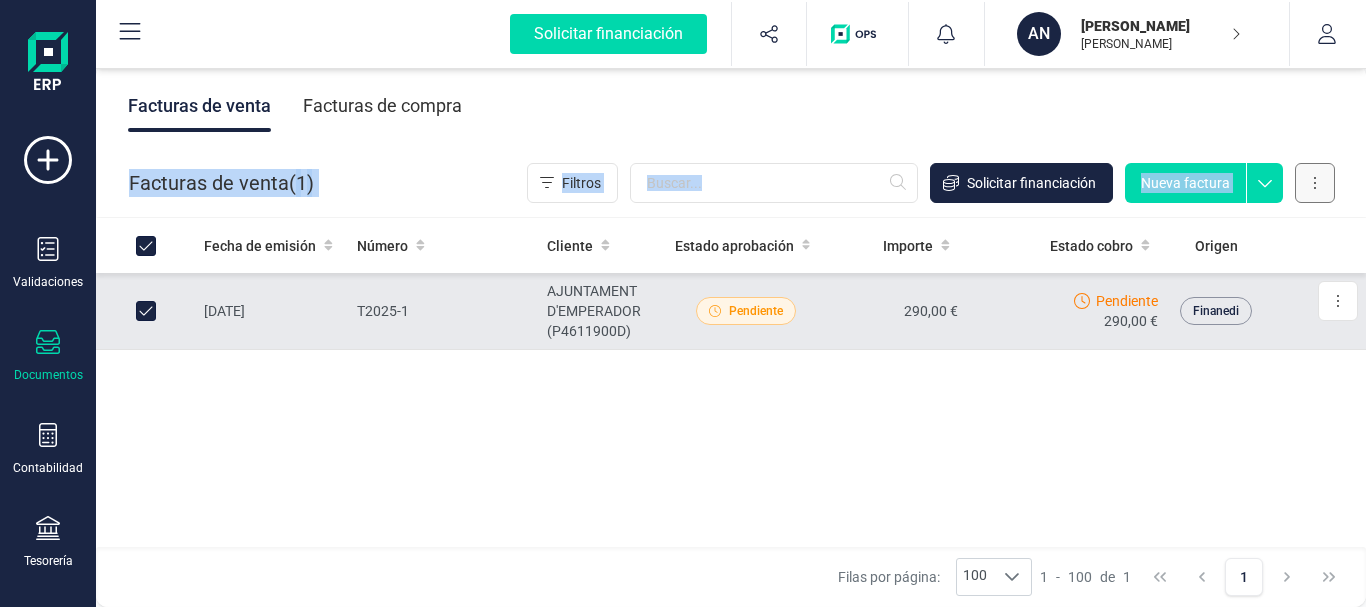 click at bounding box center (1315, 183) 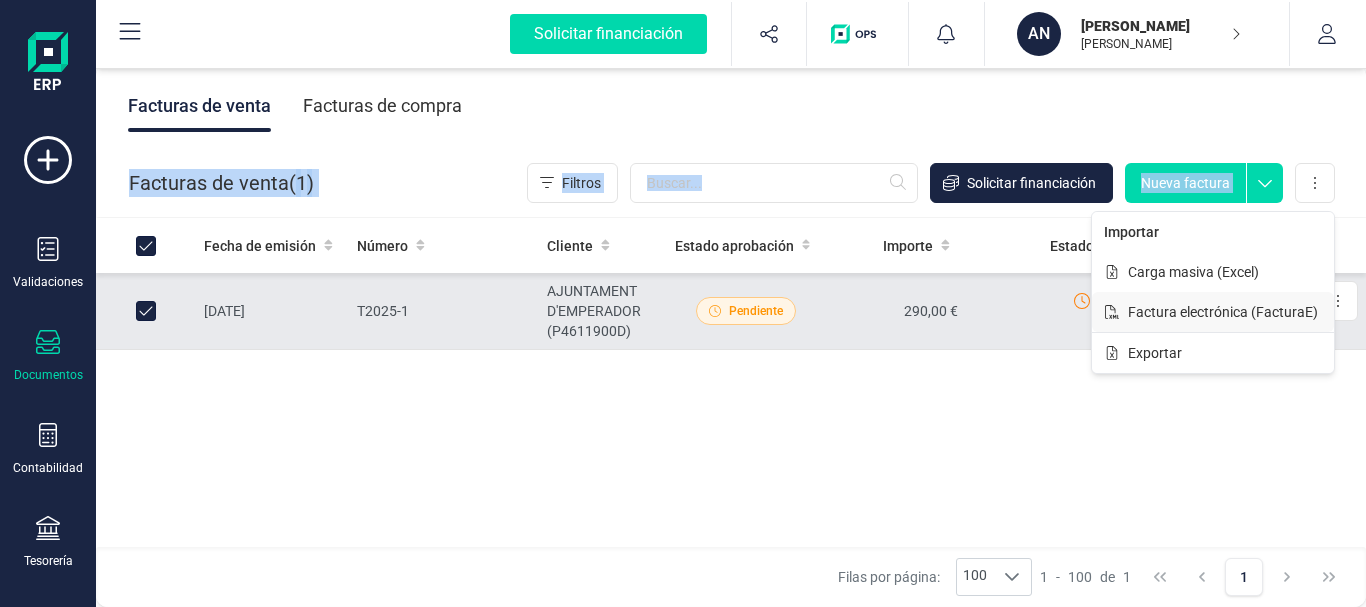 click on "Factura electrónica (FacturaE)" at bounding box center [1223, 312] 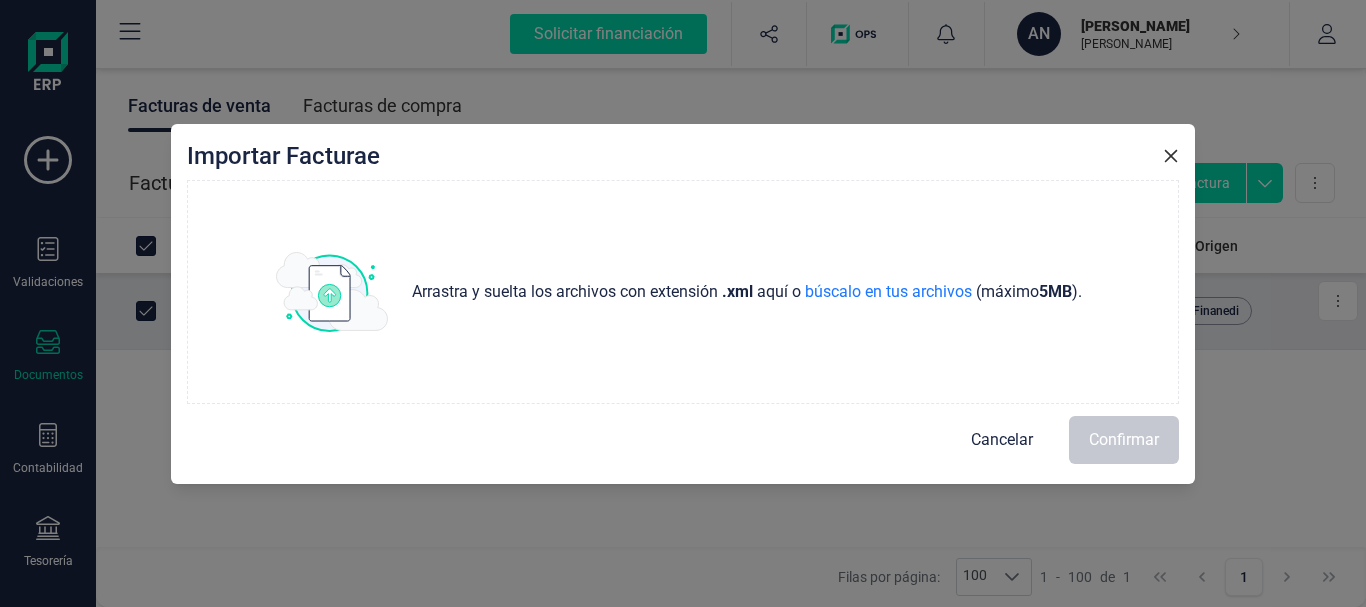 click on "Importar Facturae Arrastra y suelta los archivos con extensión .xml   aquí o búscalo en tus archivos (máximo  5 MB ) . Cancelar Confirmar" at bounding box center (683, 304) 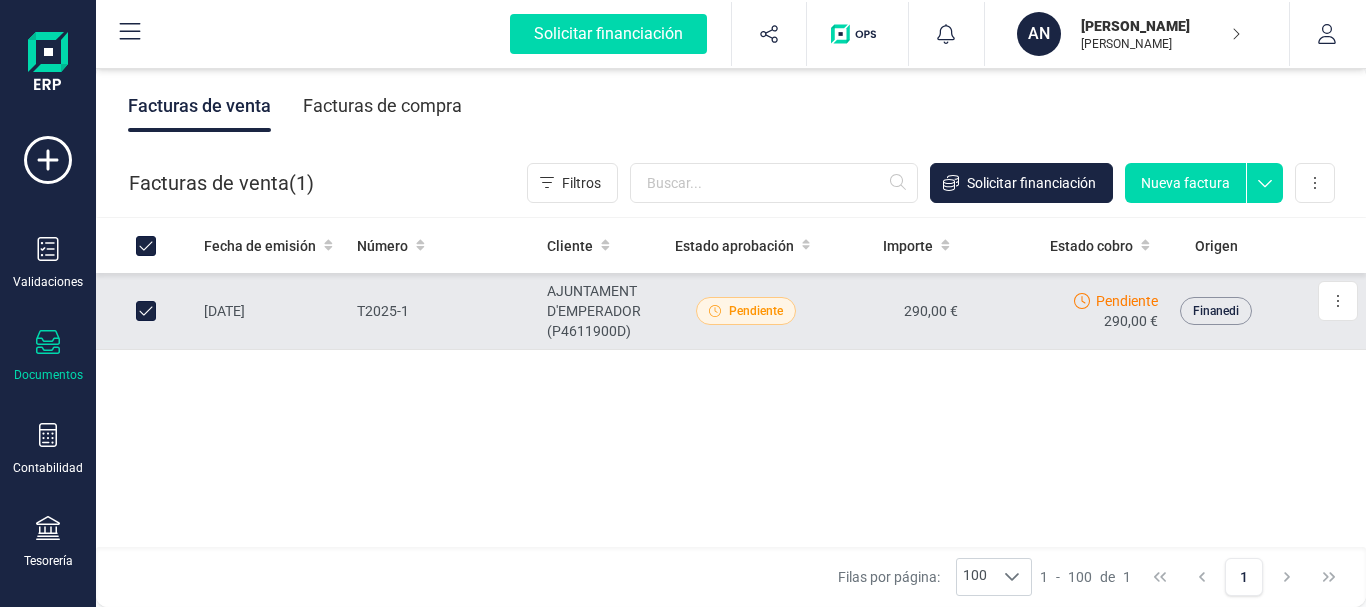 click on "Fecha de emisión Número Cliente Estado aprobación Importe Estado cobro Origen [DATE] T2025-1 AJUNTAMENT D'EMPERADOR (P4611900D) Pendiente 290,00 € Pendiente 290,00 € Finanedi   Descargar documento Crear factura rectificativa Marcar como cobrada" at bounding box center (731, 383) 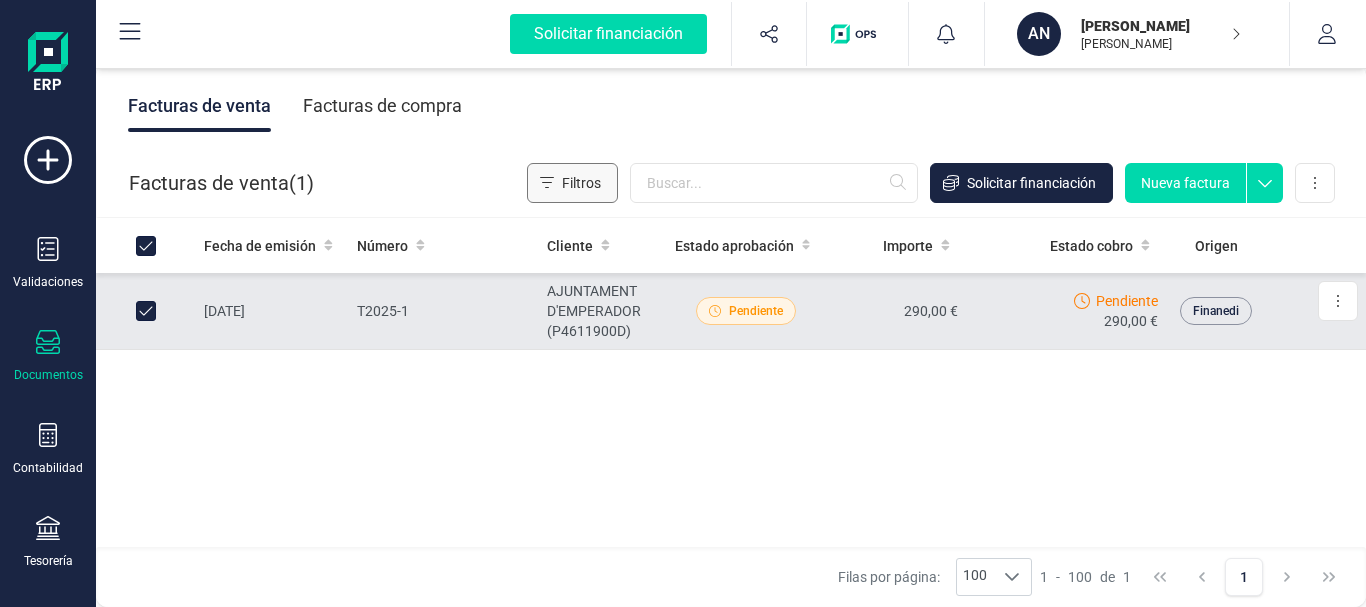 click on "Filtros" at bounding box center (581, 183) 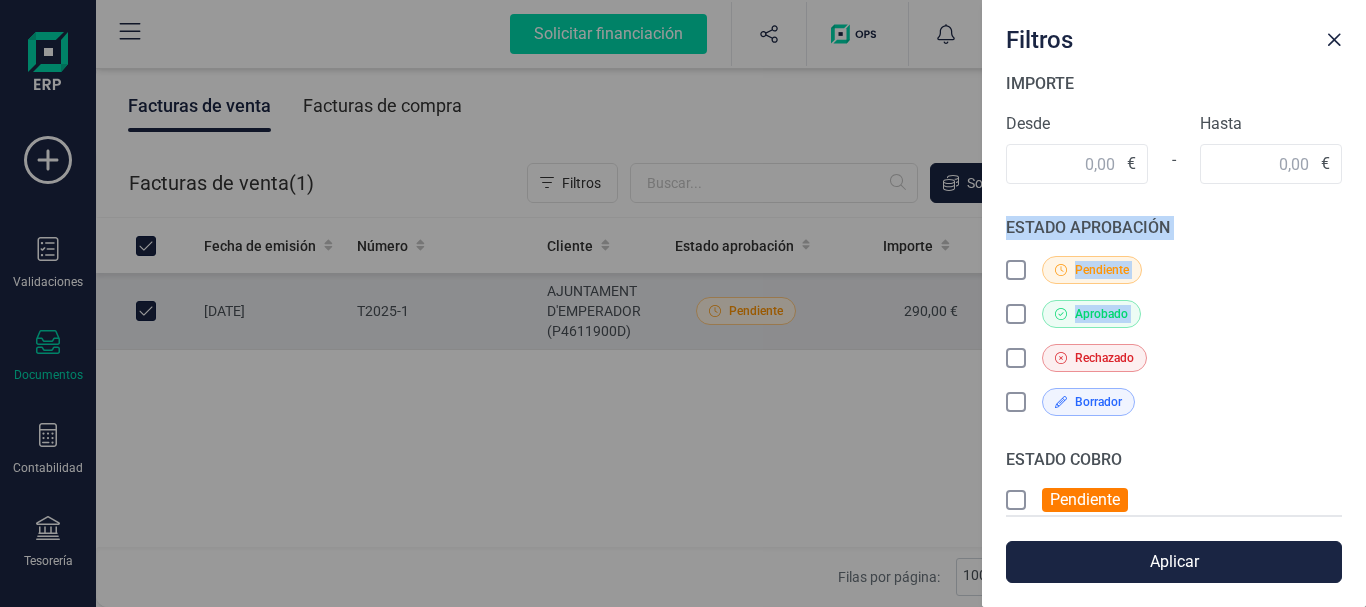 drag, startPoint x: 581, startPoint y: 184, endPoint x: 527, endPoint y: 379, distance: 202.33882 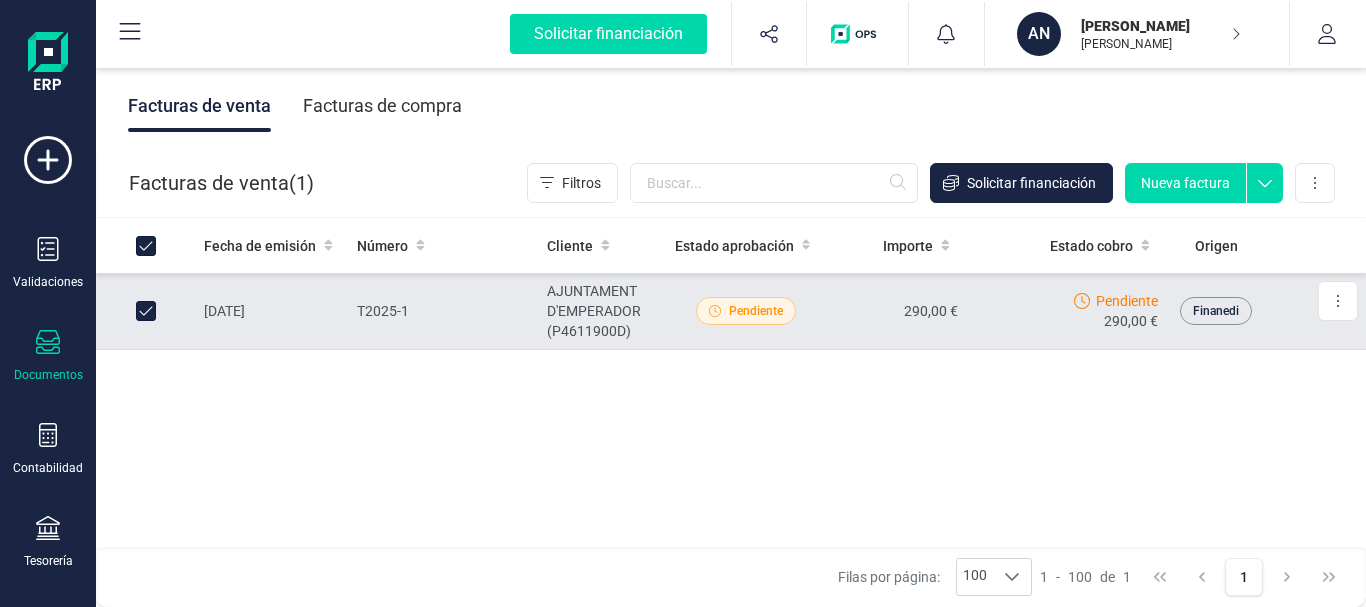 click on "Fecha de emisión Número Cliente Estado aprobación Importe Estado cobro Origen [DATE] T2025-1 AJUNTAMENT D'EMPERADOR (P4611900D) Pendiente 290,00 € Pendiente 290,00 € Finanedi   Descargar documento Crear factura rectificativa Marcar como cobrada" at bounding box center [731, 383] 